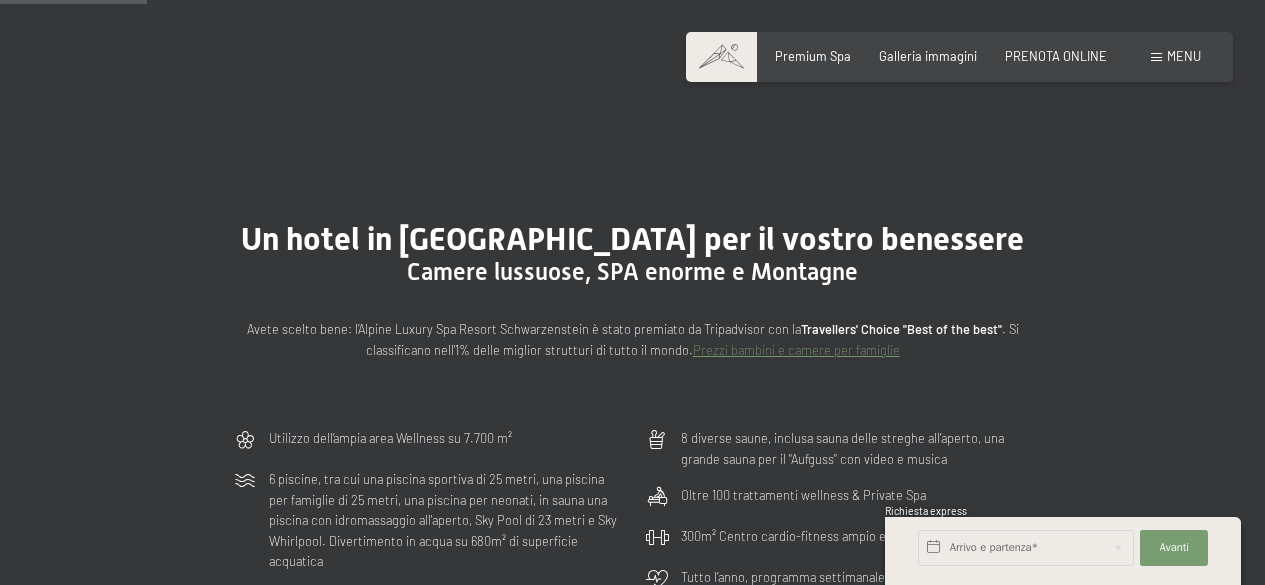 scroll, scrollTop: 600, scrollLeft: 0, axis: vertical 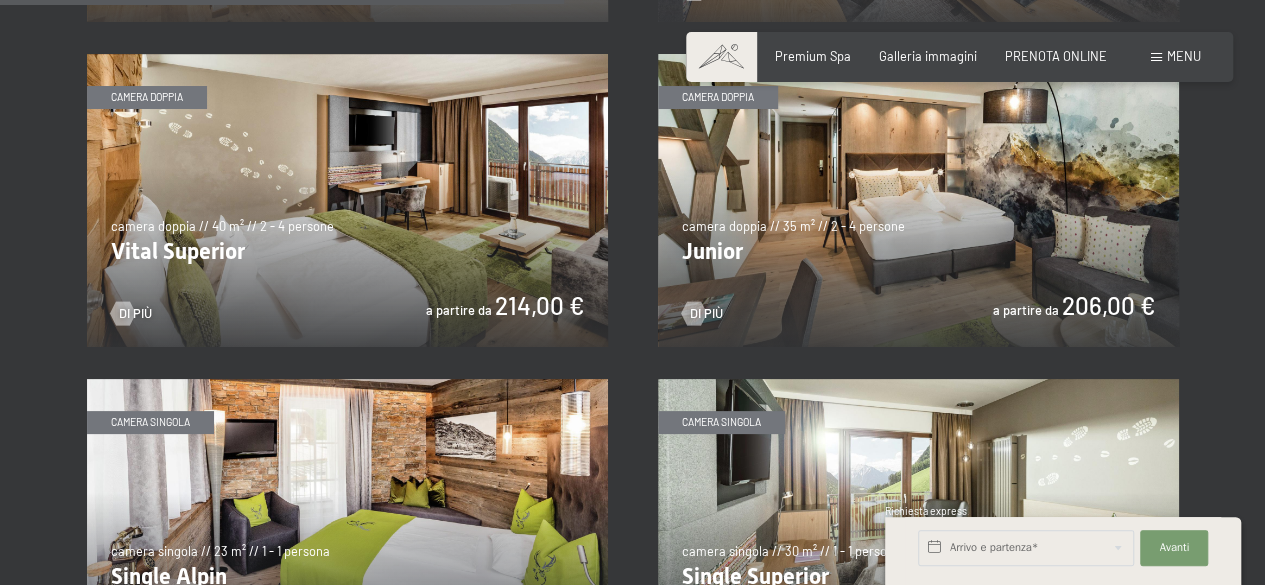 click at bounding box center [918, 200] 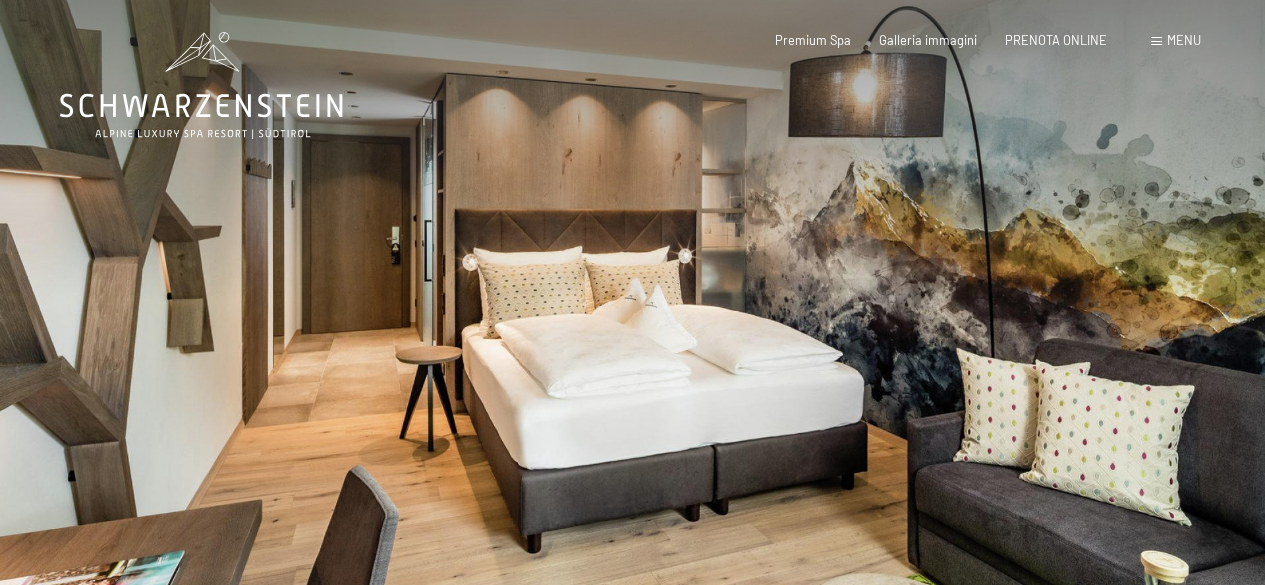scroll, scrollTop: 0, scrollLeft: 0, axis: both 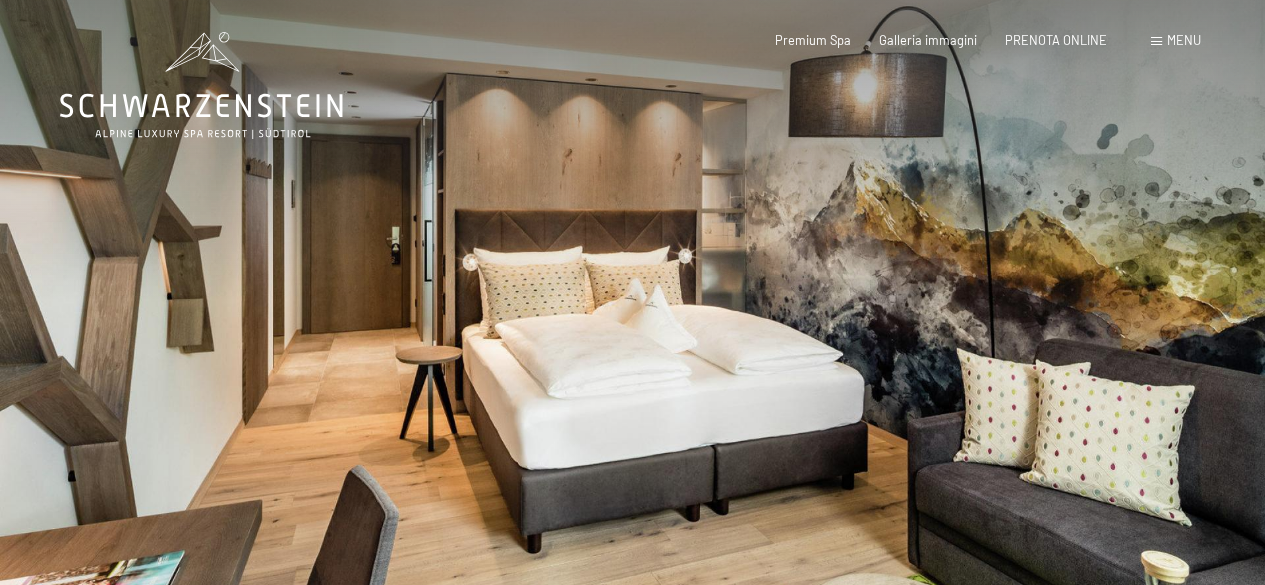 drag, startPoint x: 866, startPoint y: 318, endPoint x: 839, endPoint y: 312, distance: 27.658634 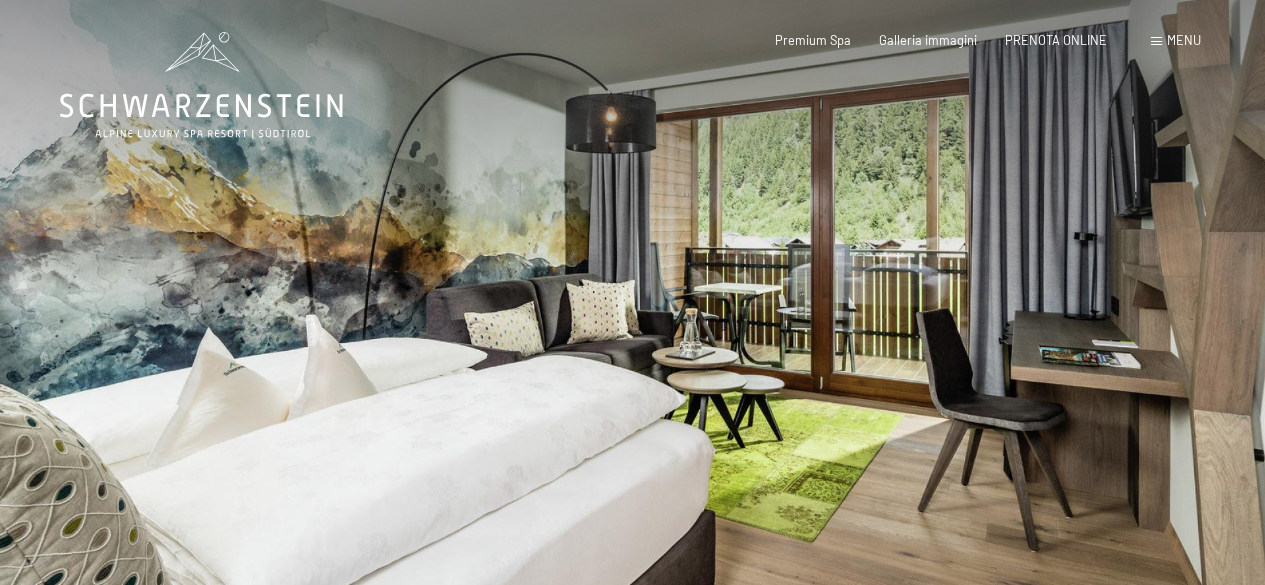 scroll, scrollTop: 0, scrollLeft: 0, axis: both 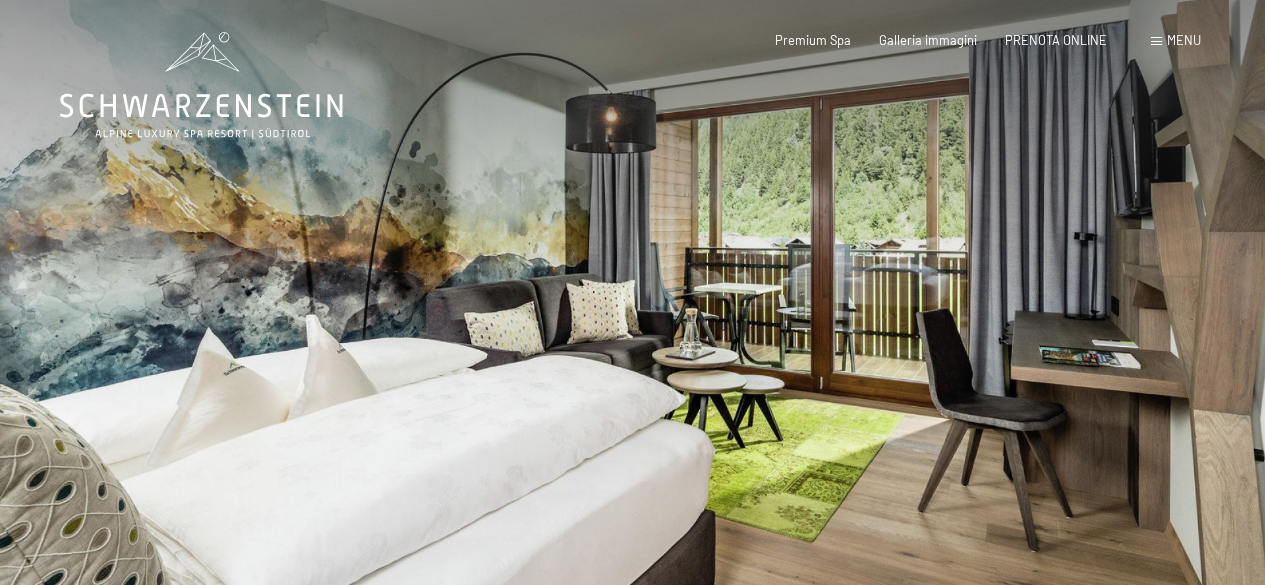 click at bounding box center [949, 325] 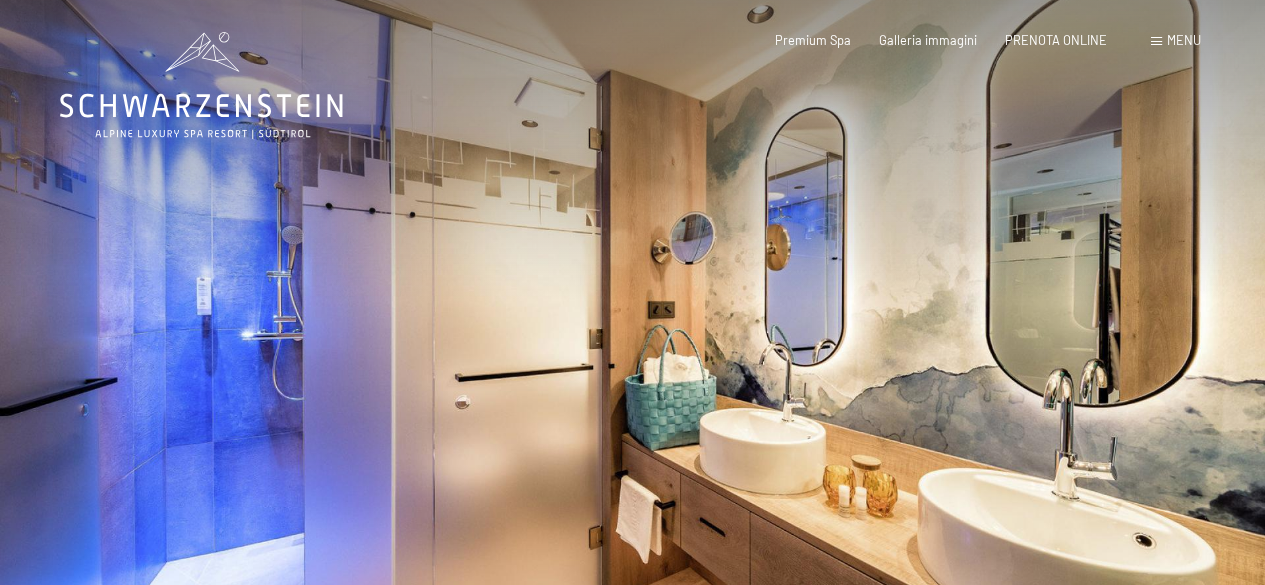 click at bounding box center [949, 325] 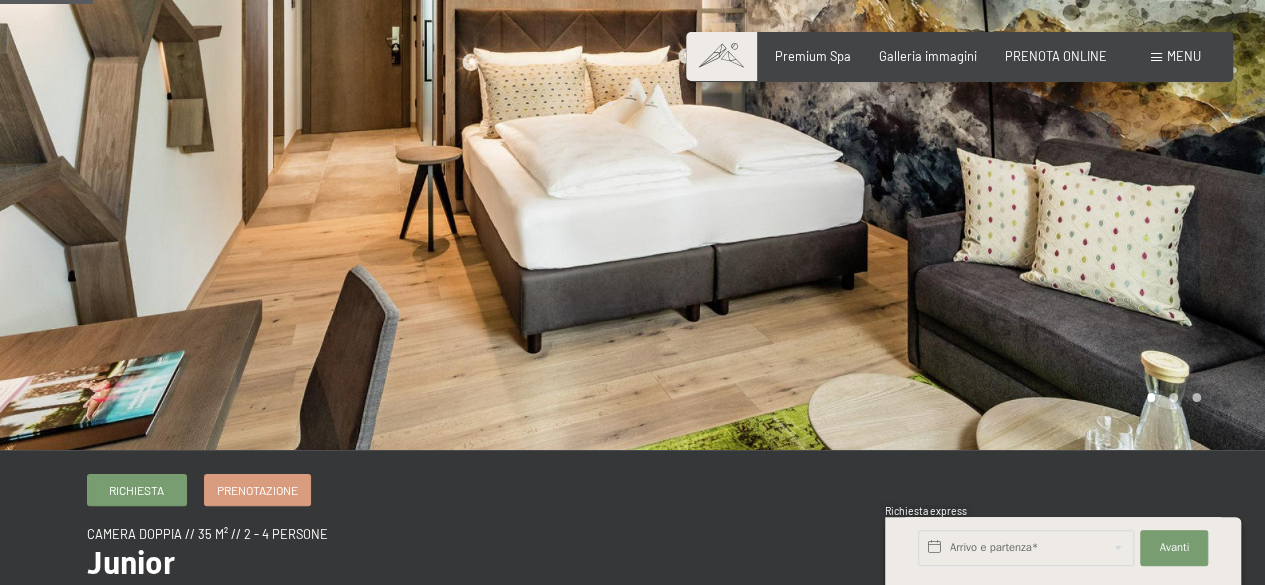 scroll, scrollTop: 100, scrollLeft: 0, axis: vertical 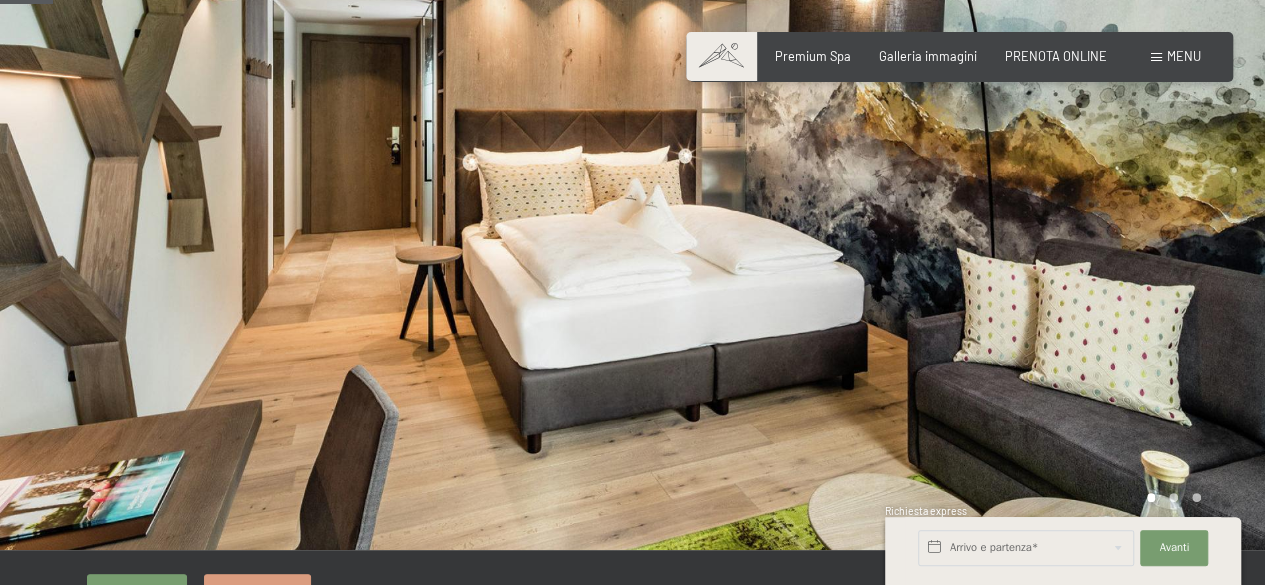 click at bounding box center [949, 225] 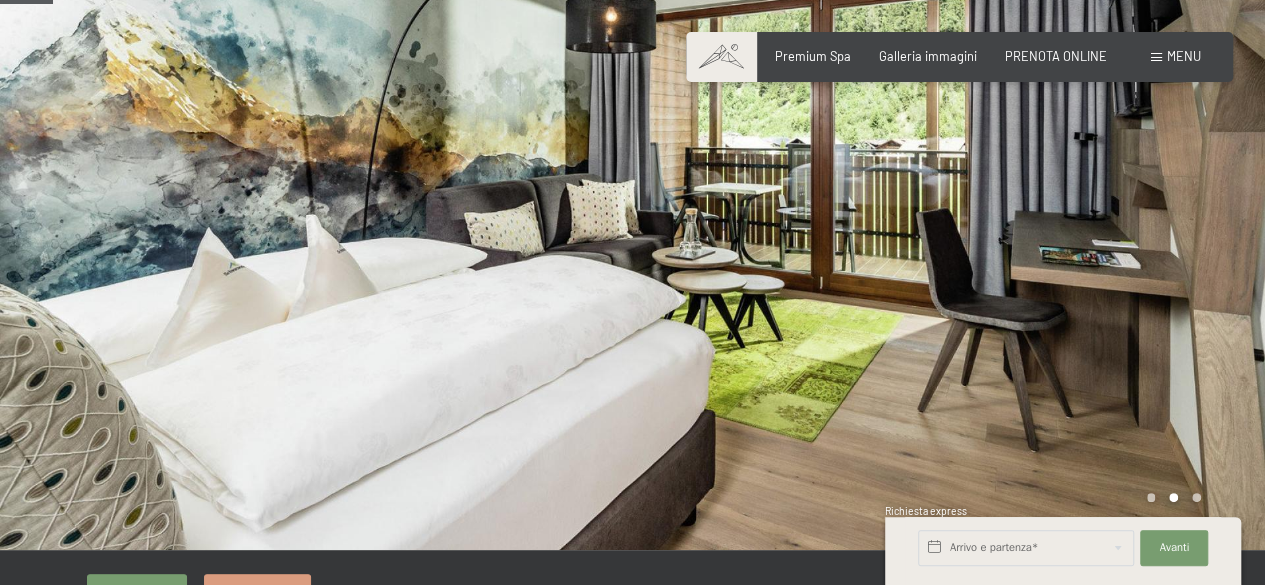 click at bounding box center (949, 225) 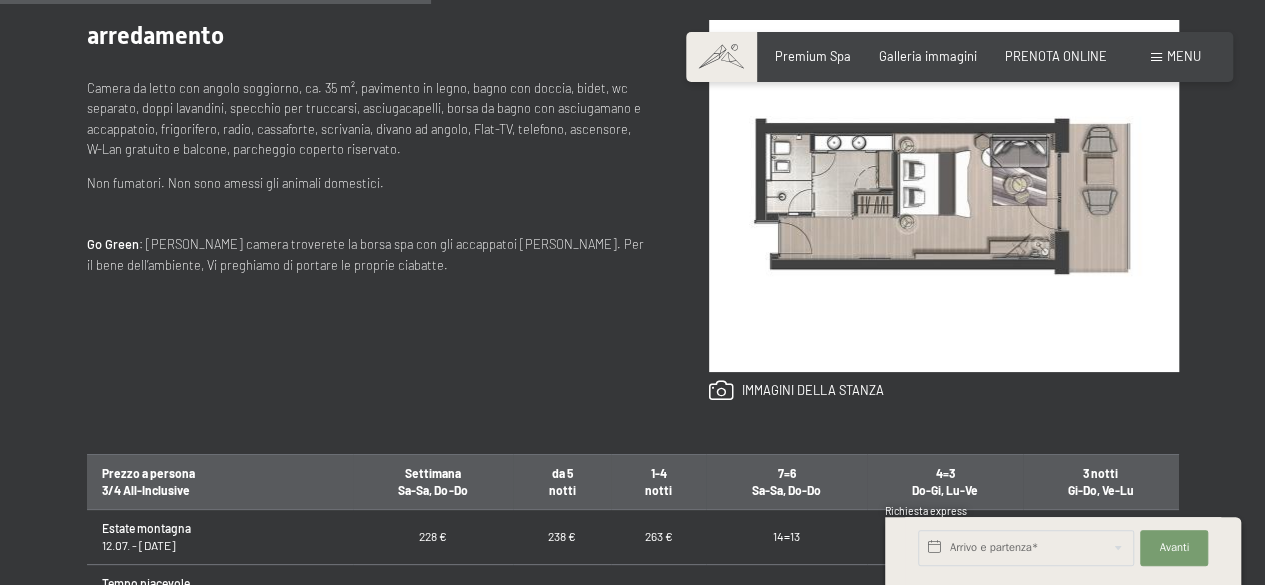 scroll, scrollTop: 900, scrollLeft: 0, axis: vertical 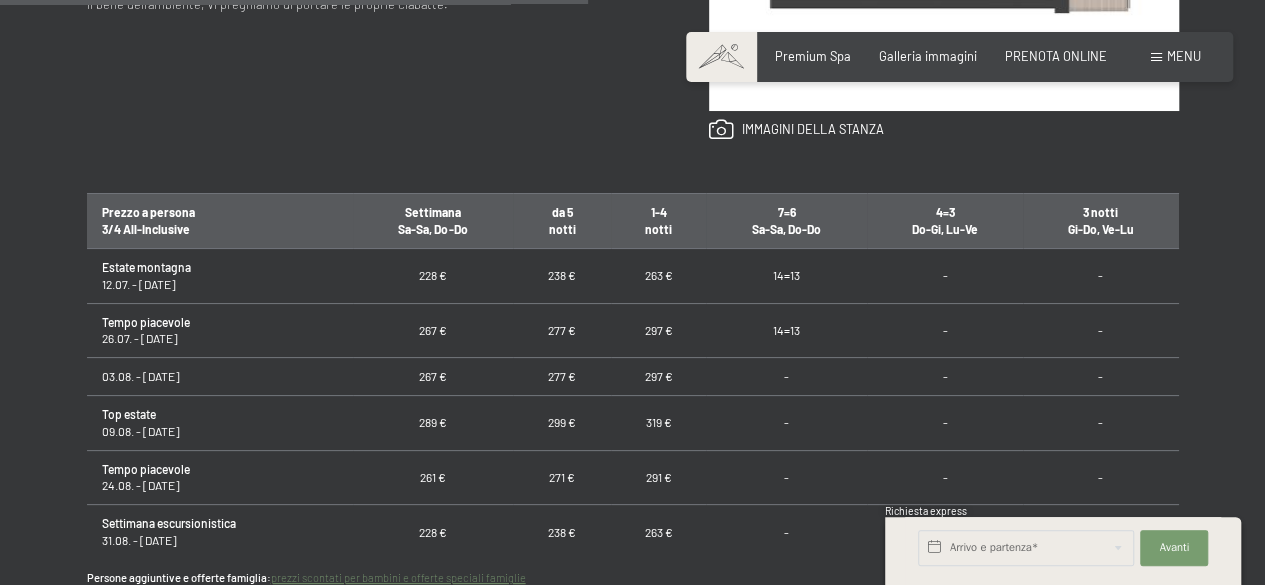 click on "Tempo piacevole  24.08. - 31.08.25" at bounding box center (220, 477) 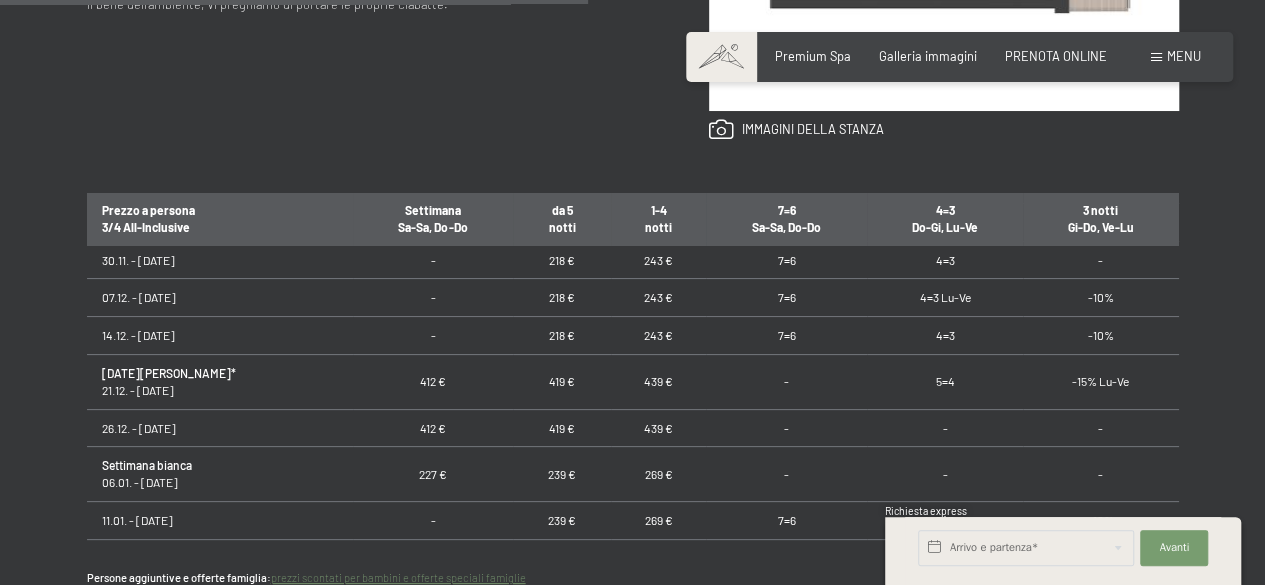 scroll, scrollTop: 250, scrollLeft: 0, axis: vertical 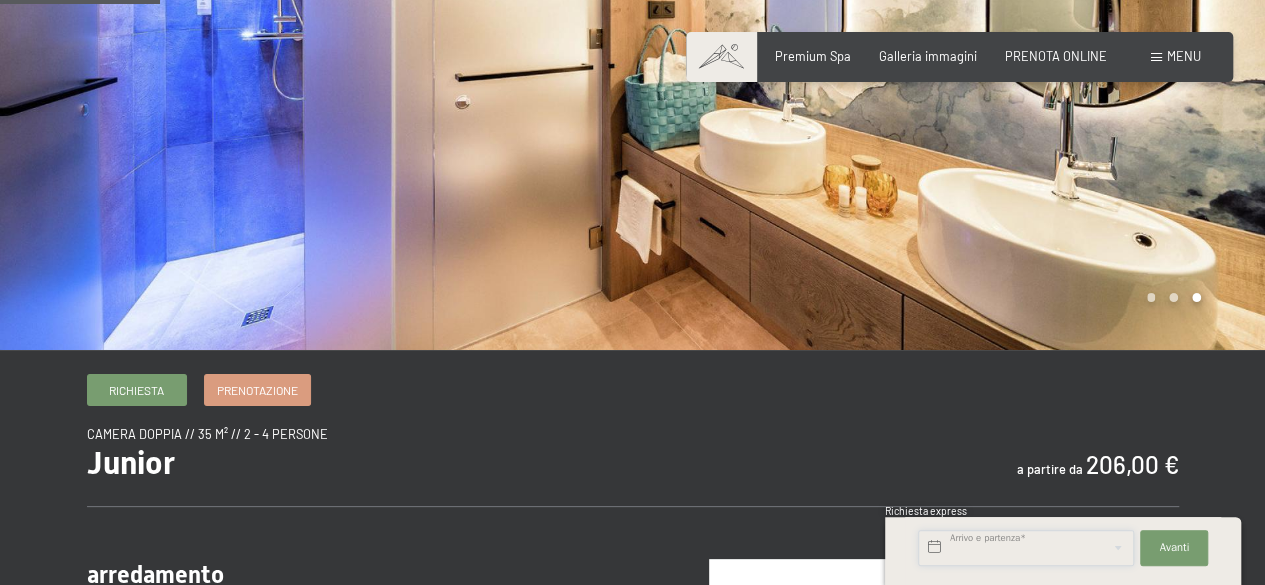 click at bounding box center (1026, 548) 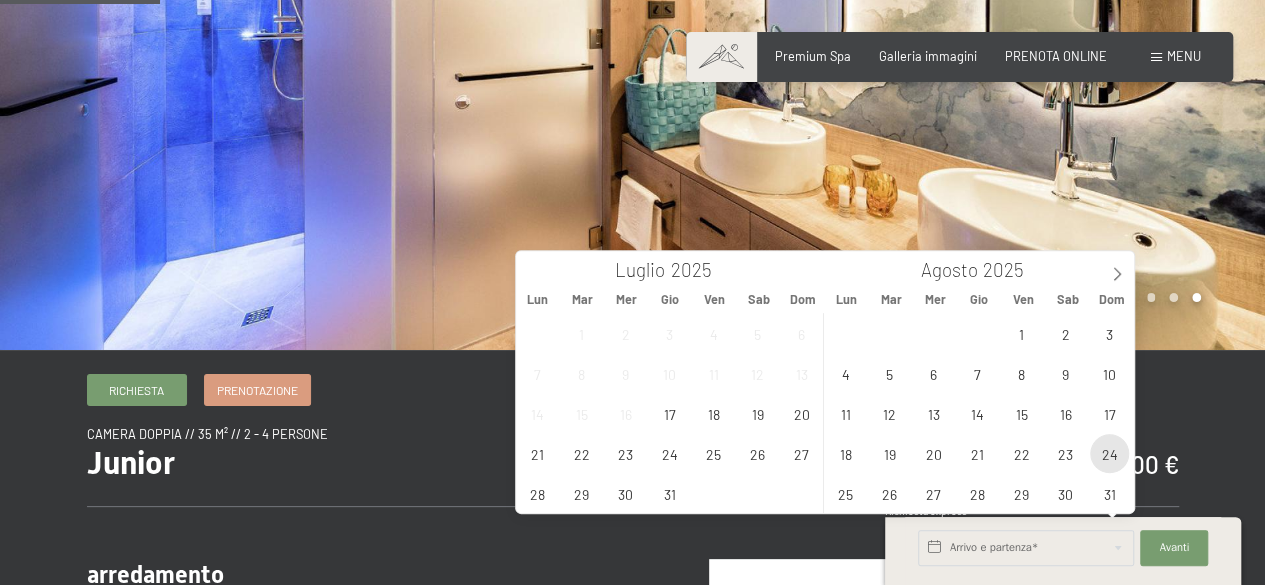 click on "24" at bounding box center [1109, 453] 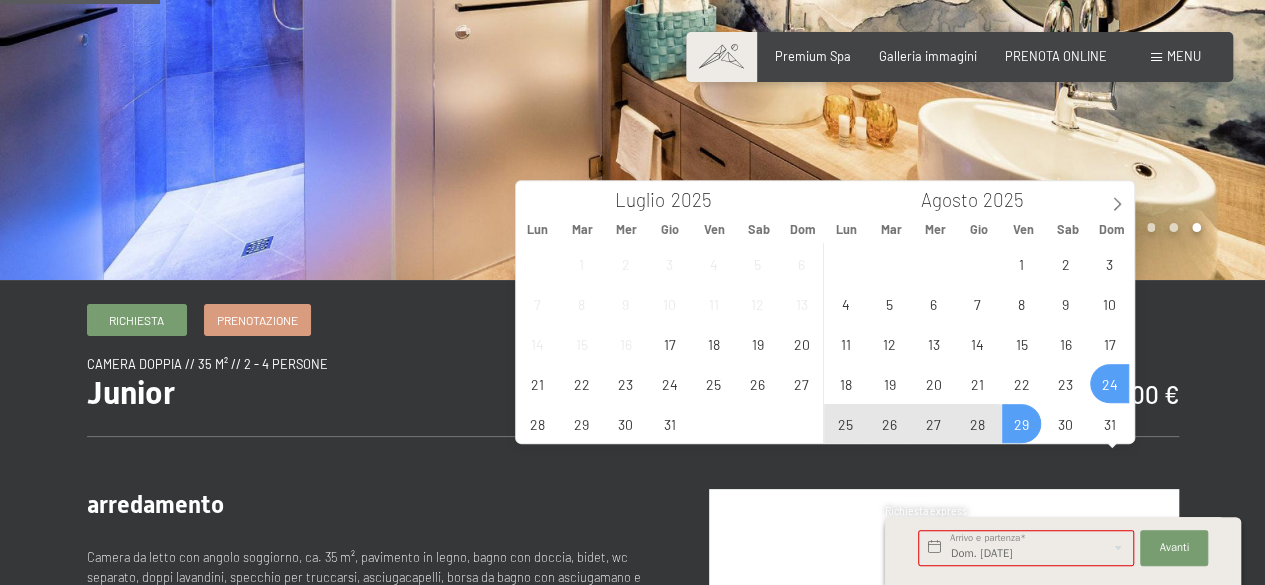 scroll, scrollTop: 400, scrollLeft: 0, axis: vertical 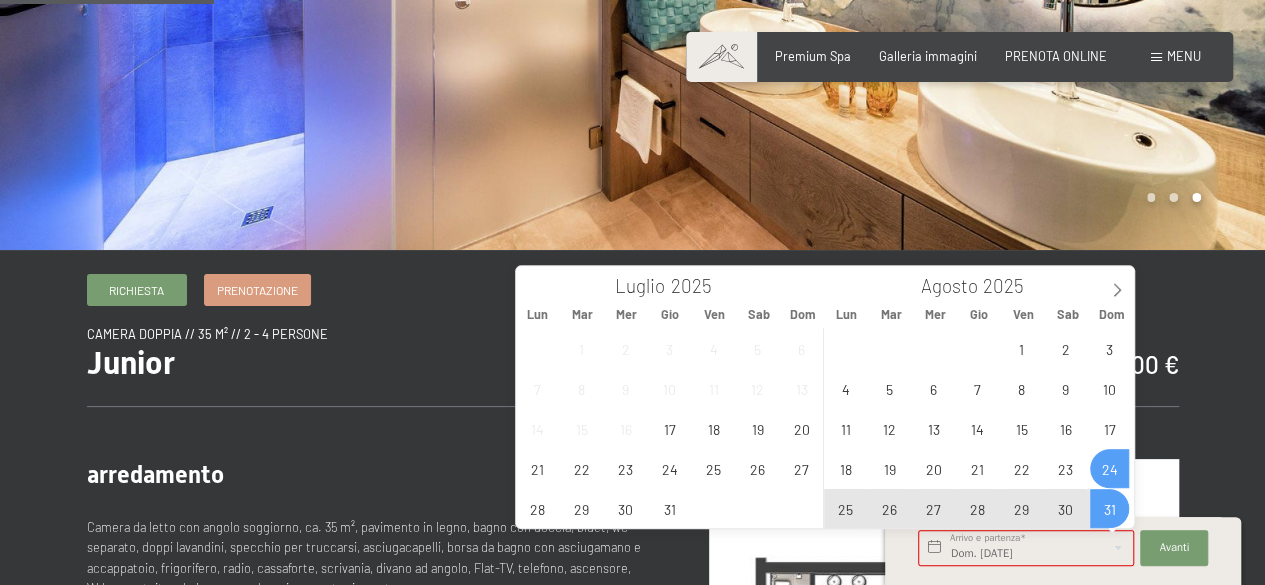 click on "31" at bounding box center [1109, 508] 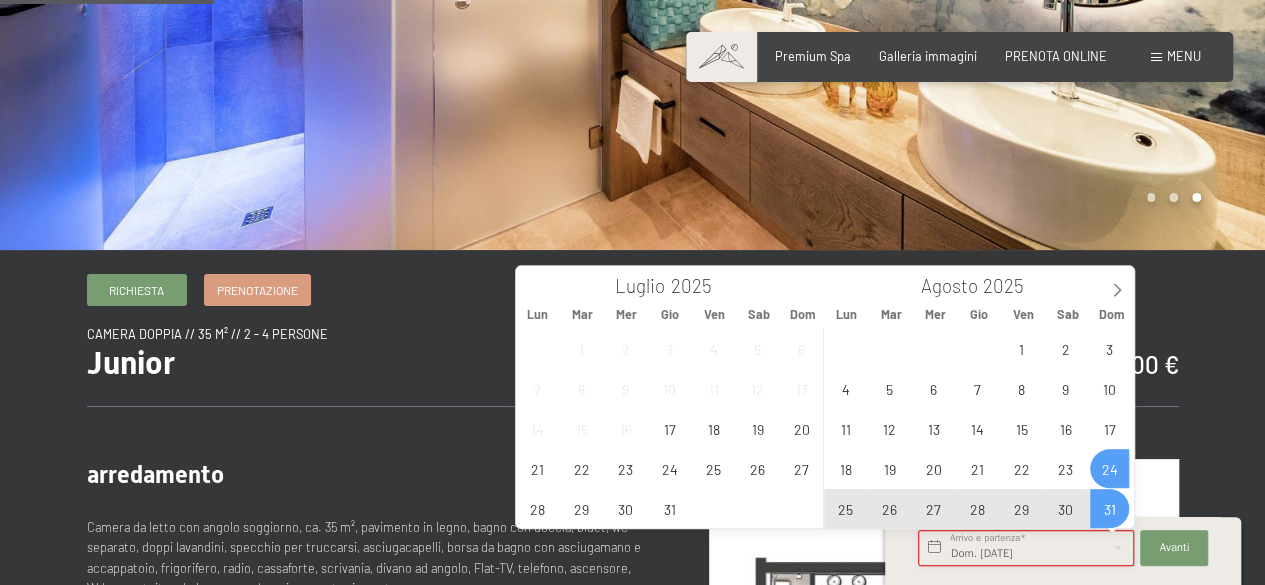type on "Dom. 24/08/2025 - Dom. 31/08/2025" 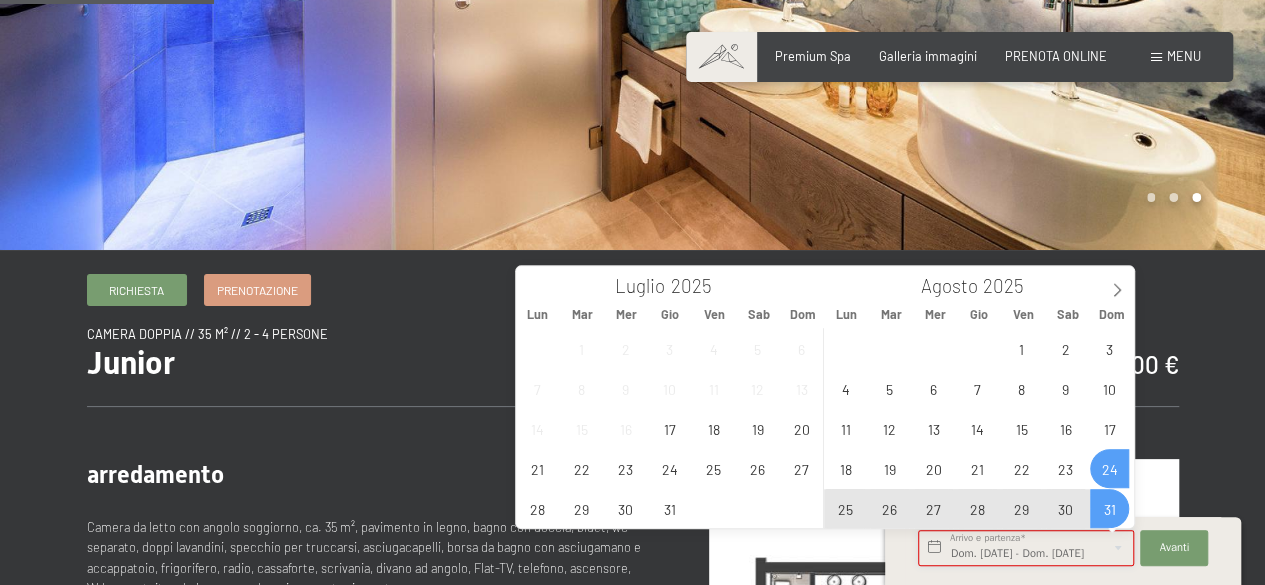 scroll, scrollTop: 0, scrollLeft: 33, axis: horizontal 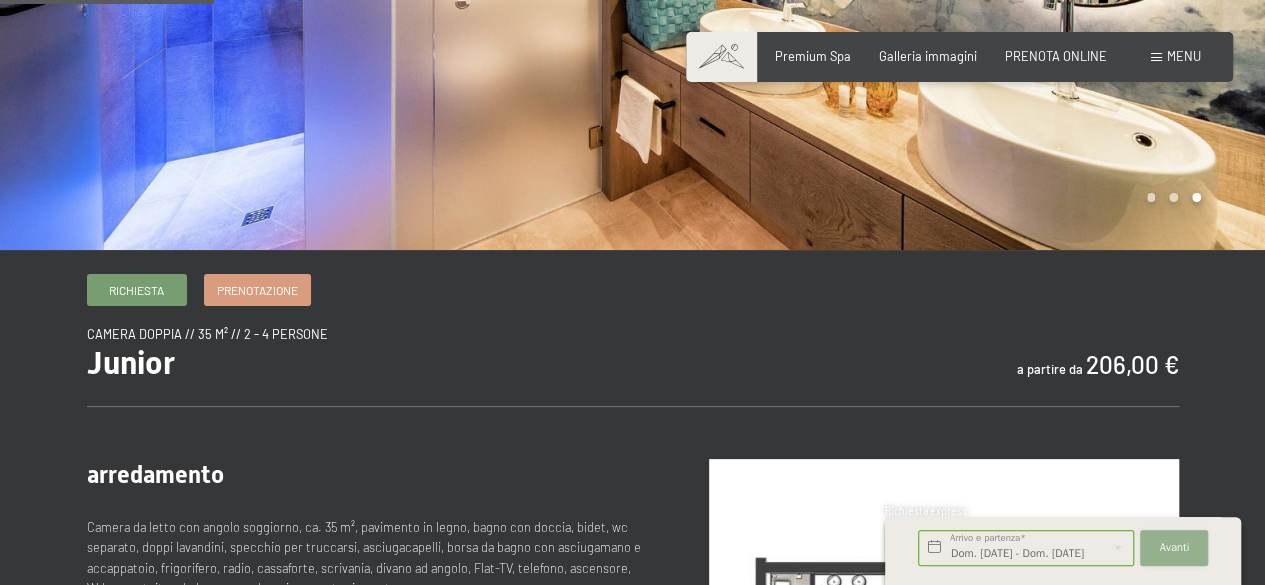 click on "Avanti" at bounding box center (1175, 548) 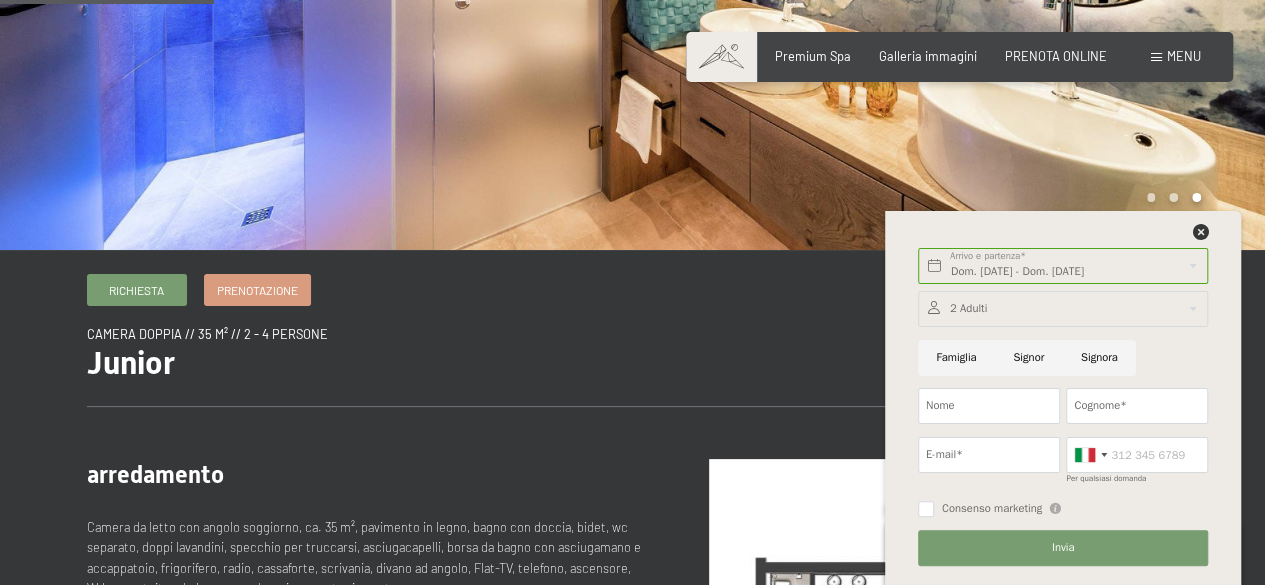 scroll, scrollTop: 0, scrollLeft: 0, axis: both 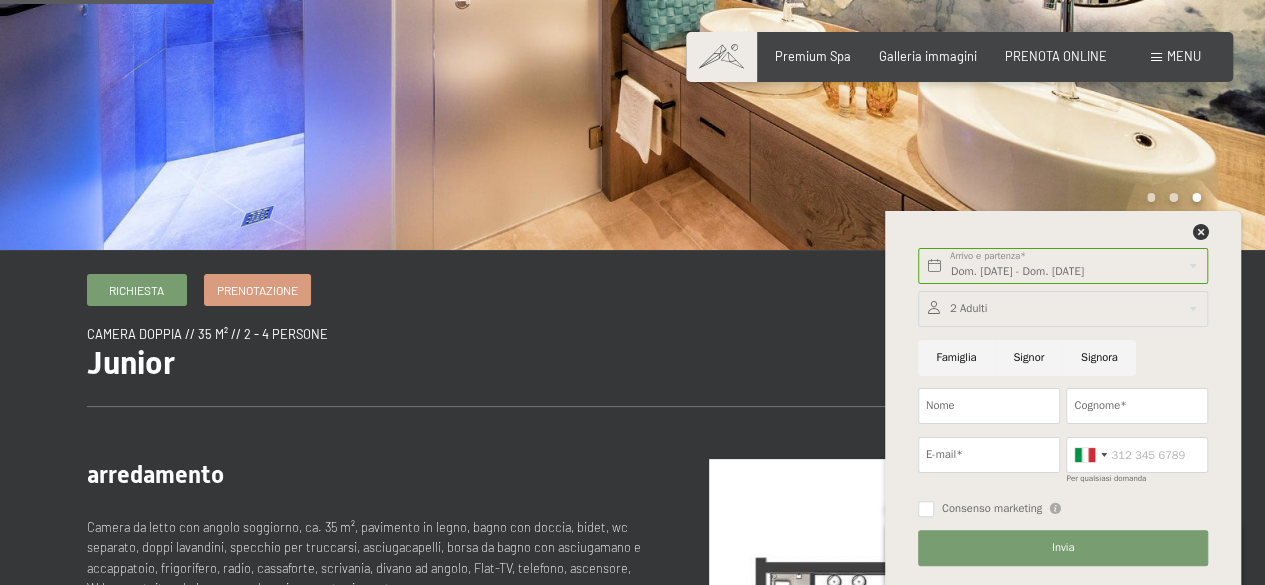 click on "Famiglia" at bounding box center (956, 358) 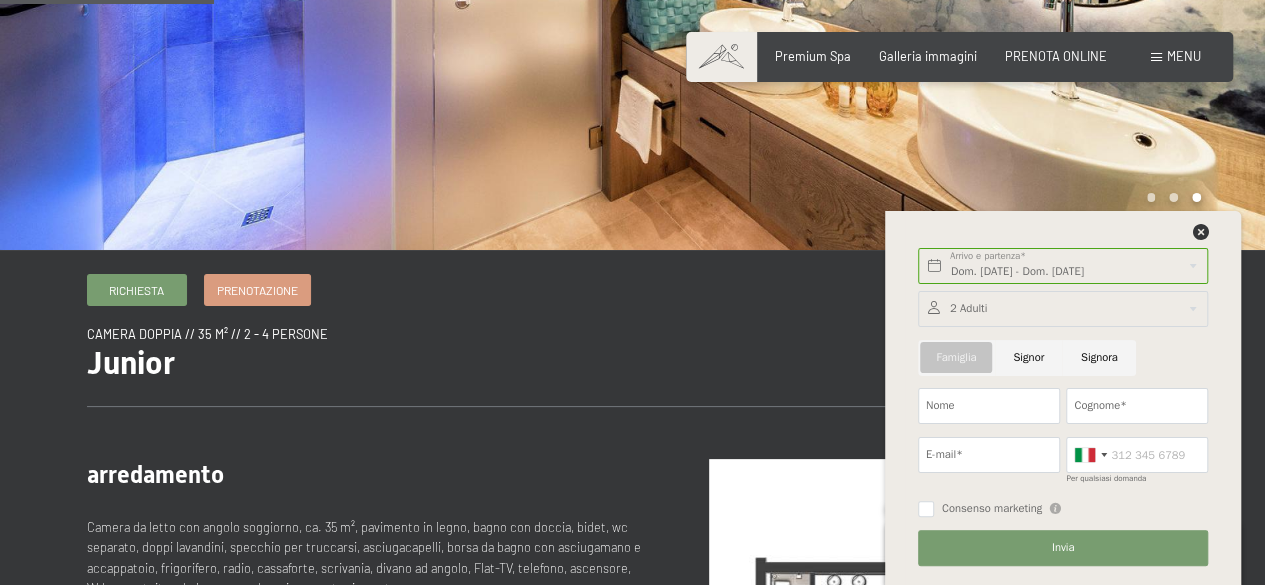 click at bounding box center (1063, 309) 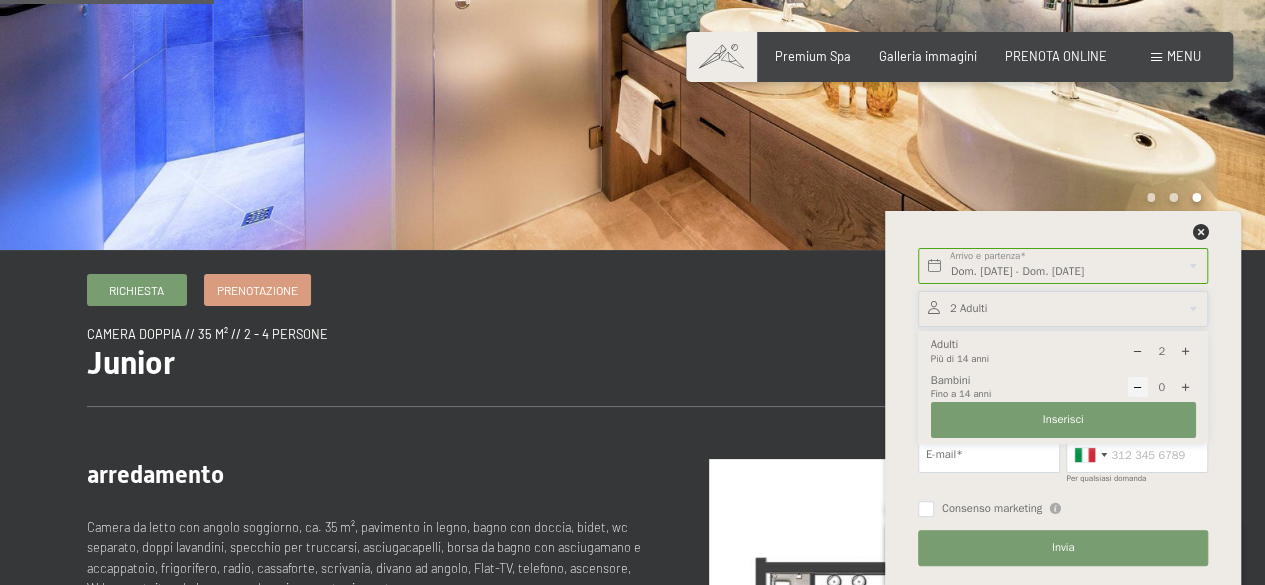 click at bounding box center (1185, 387) 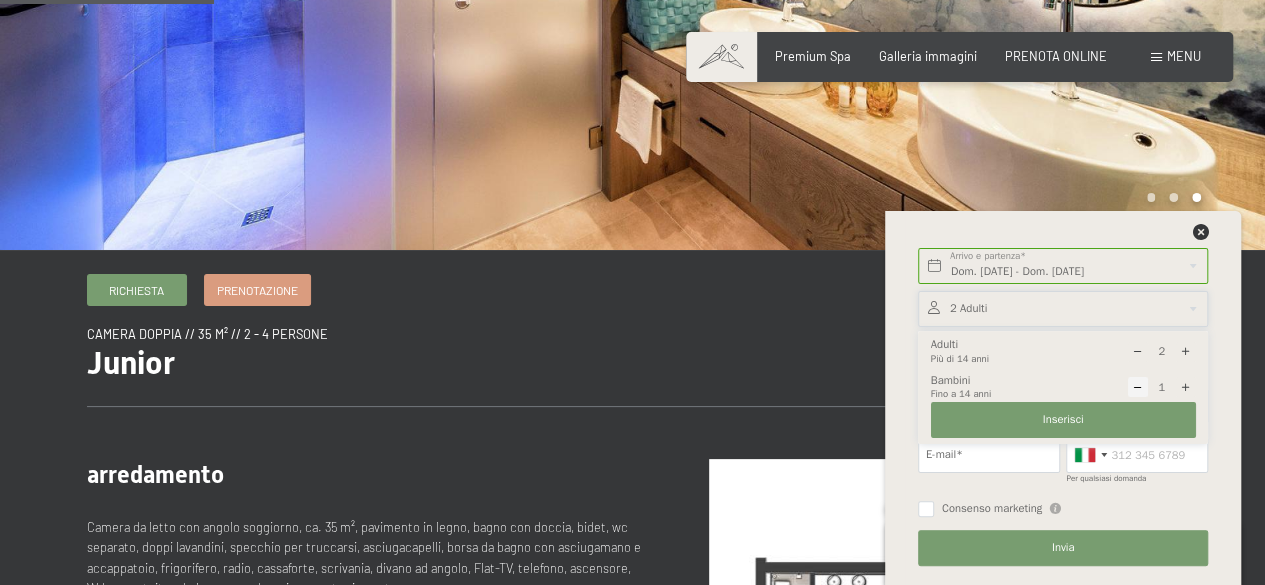 select 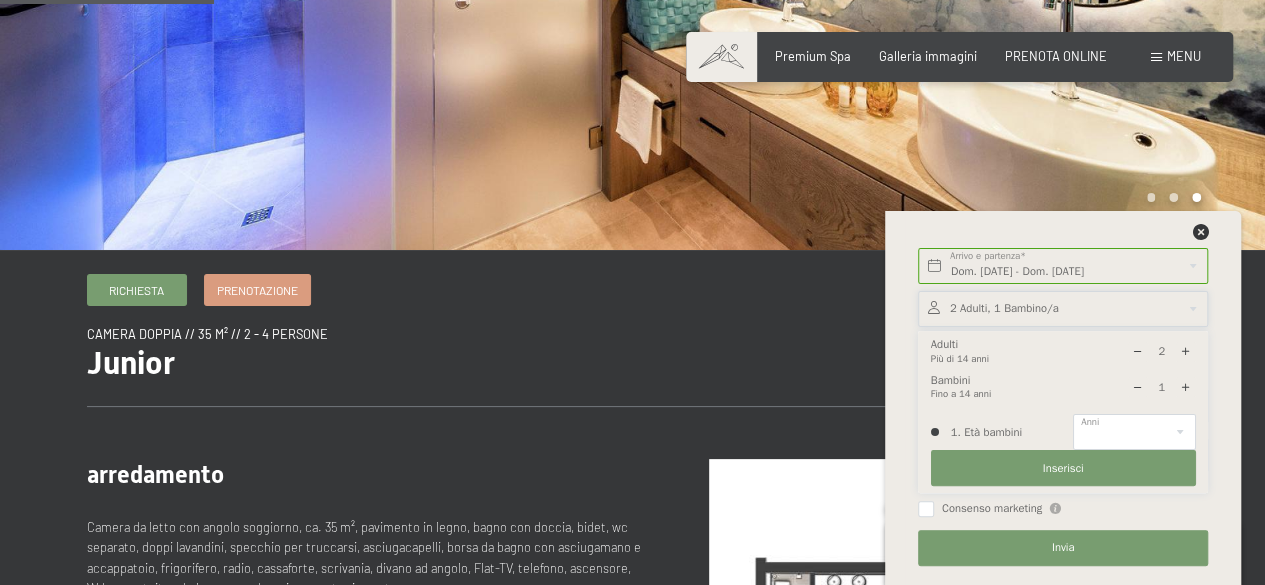 click at bounding box center [1185, 387] 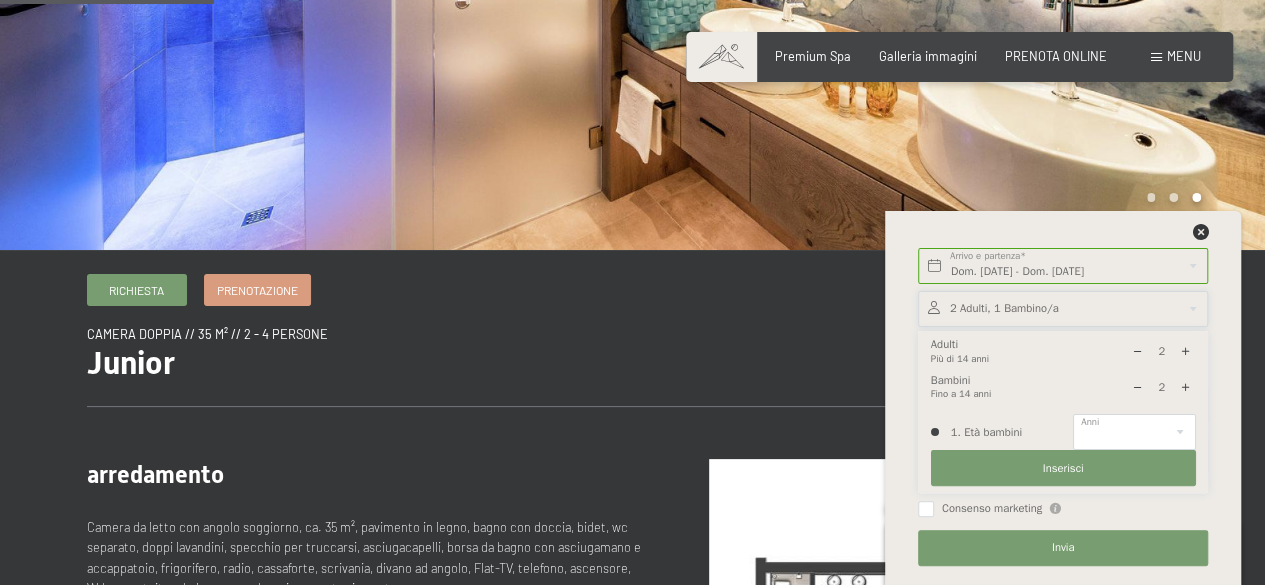 select 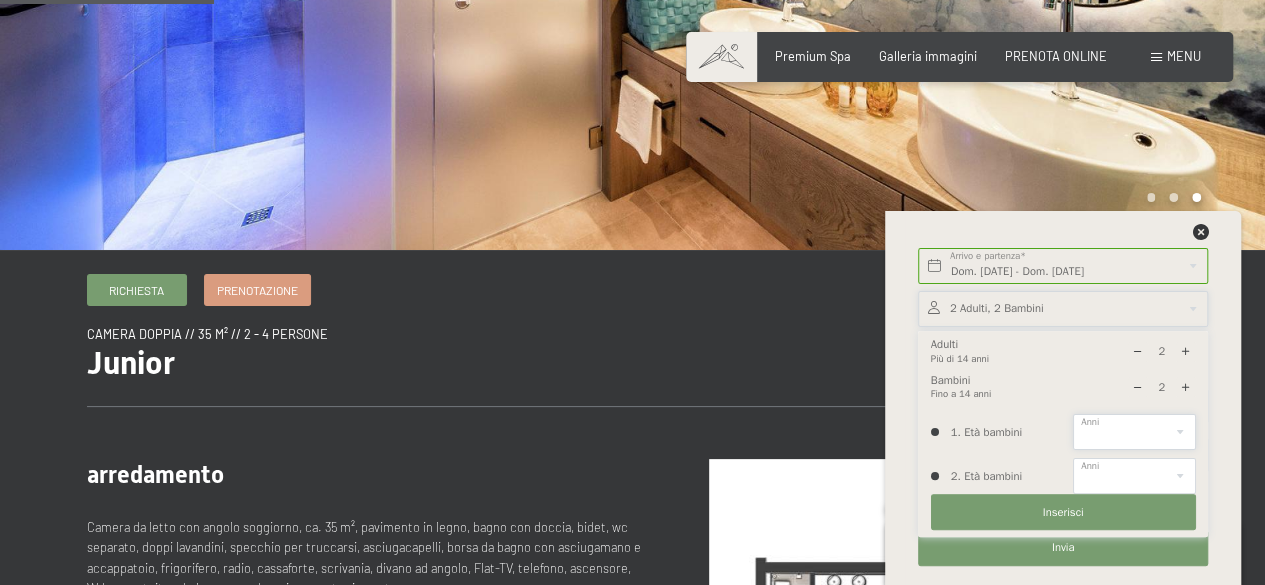 click on "0 1 2 3 4 5 6 7 8 9 10 11 12 13 14" at bounding box center [1134, 432] 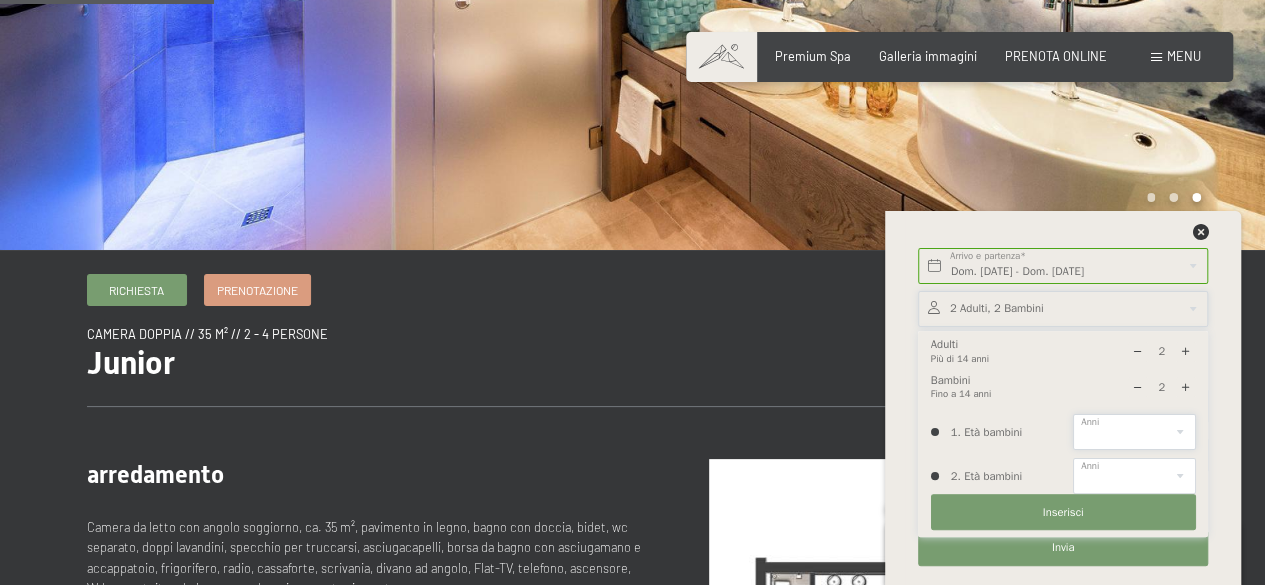select on "4" 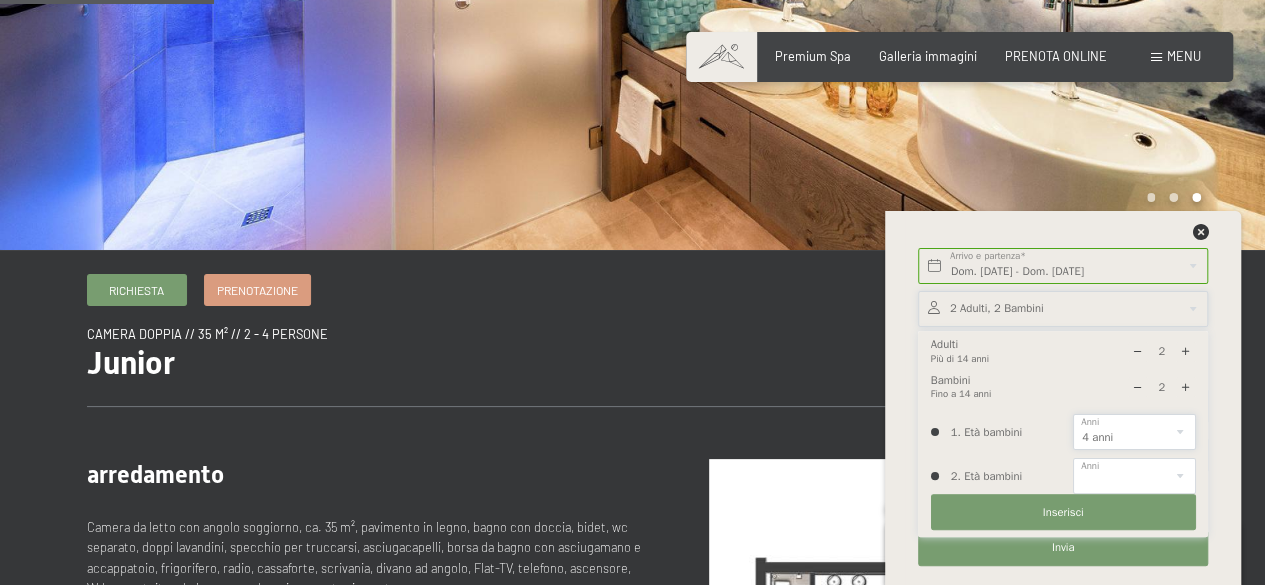 click on "0 1 2 3 4 5 6 7 8 9 10 11 12 13 14" at bounding box center [1134, 432] 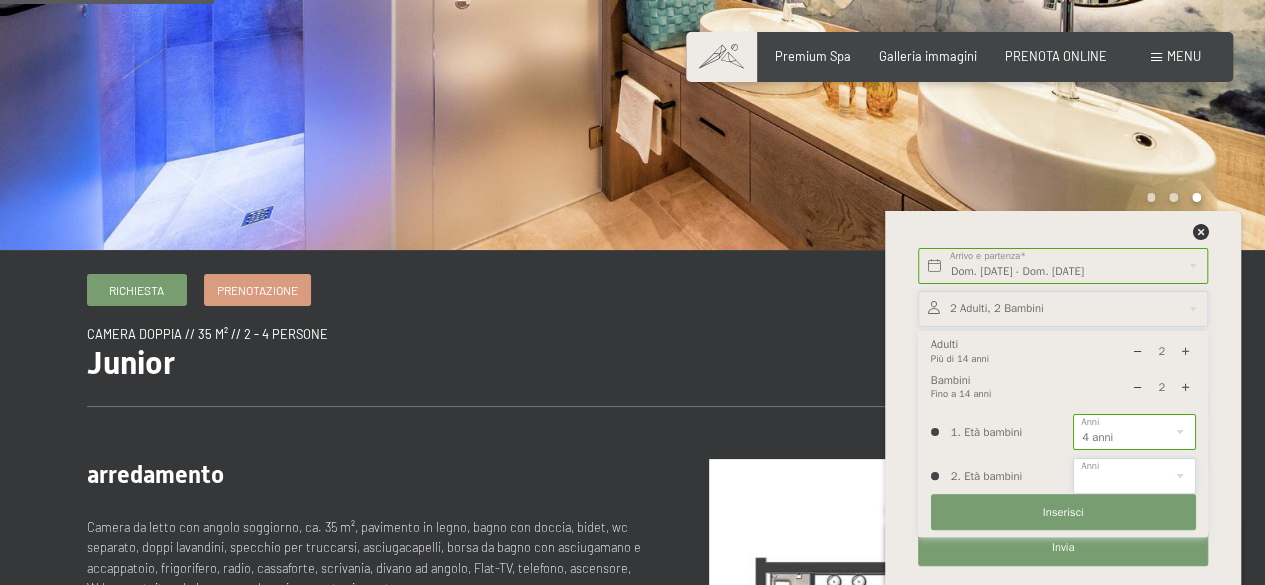 click on "0 1 2 3 4 5 6 7 8 9 10 11 12 13 14" at bounding box center (1134, 476) 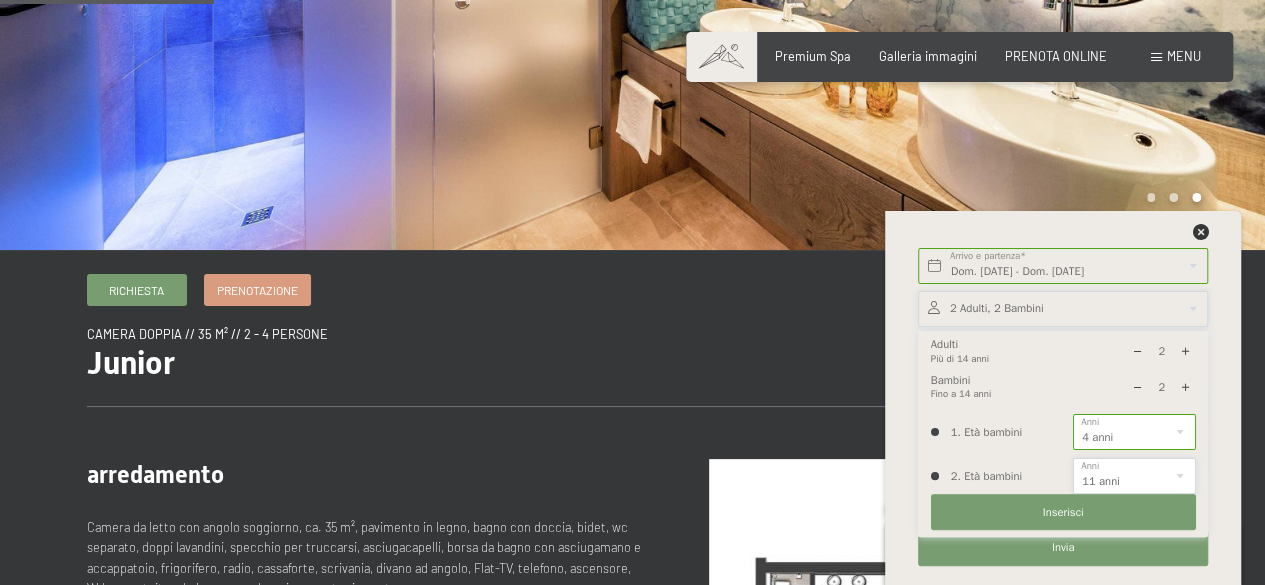 click on "0 1 2 3 4 5 6 7 8 9 10 11 12 13 14" at bounding box center [1134, 476] 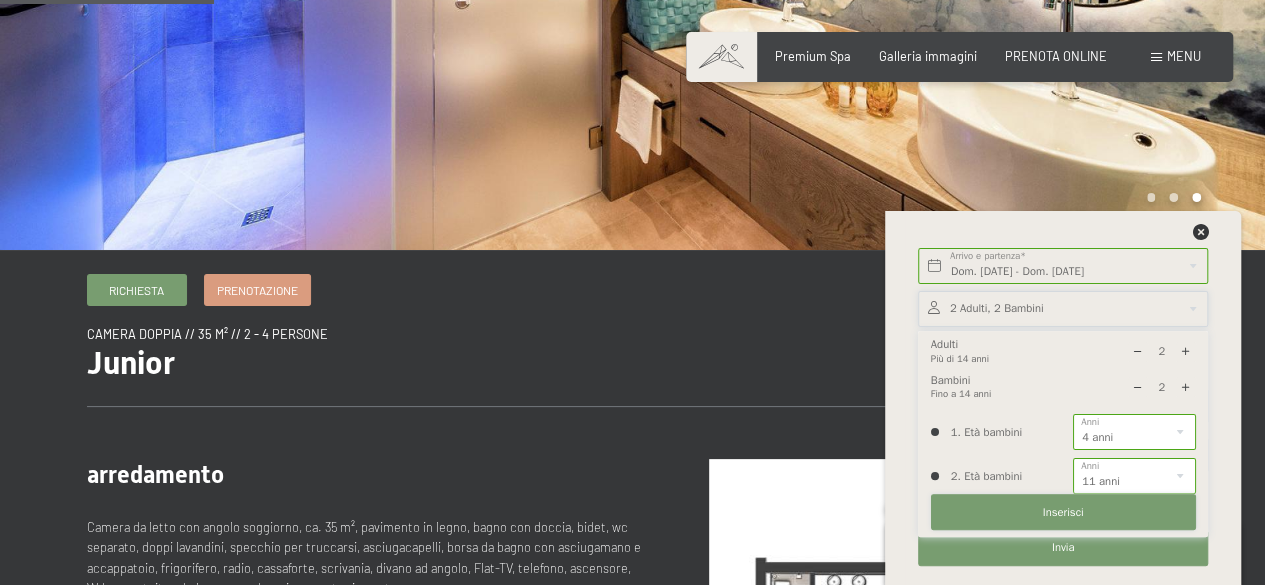 click on "Inserisci" at bounding box center [1063, 513] 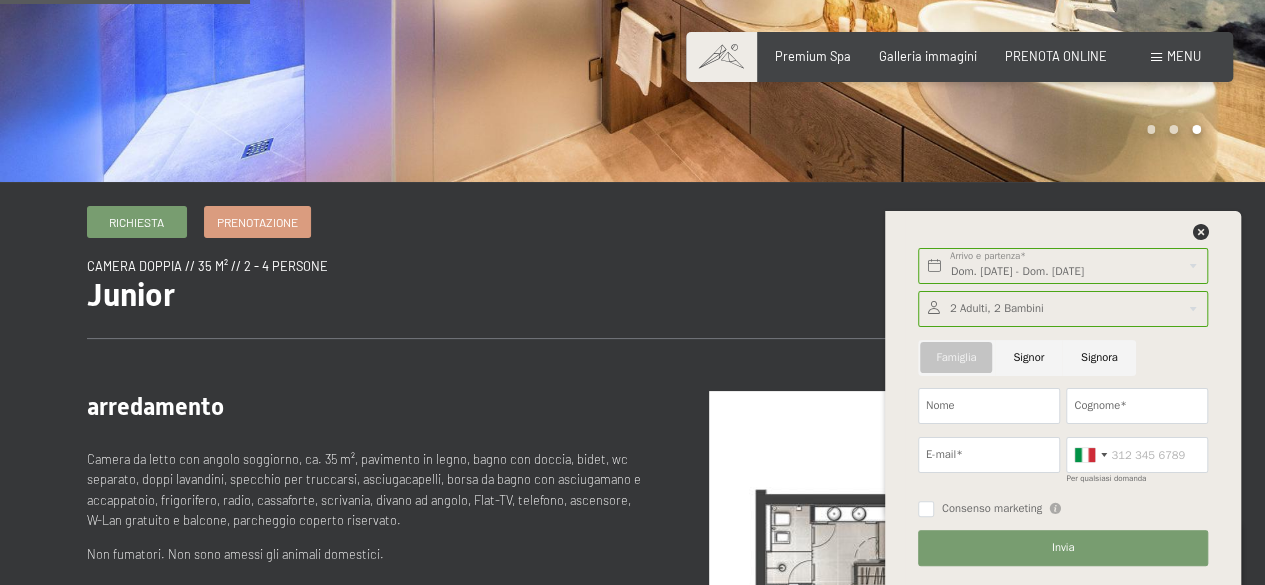 scroll, scrollTop: 500, scrollLeft: 0, axis: vertical 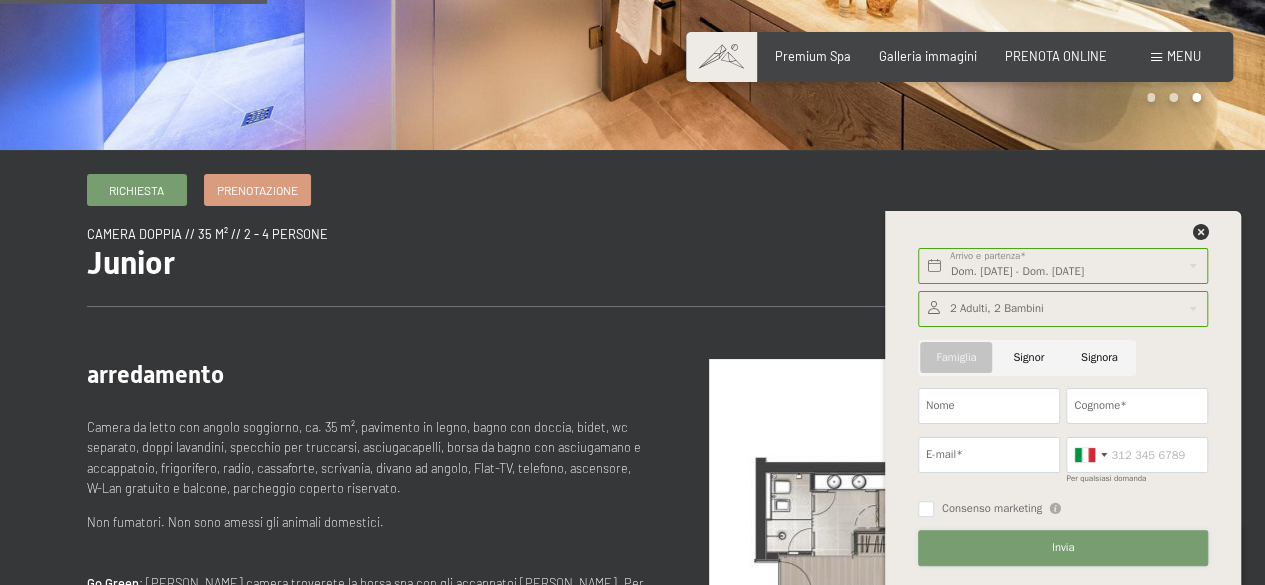 click on "Invia" at bounding box center (1063, 548) 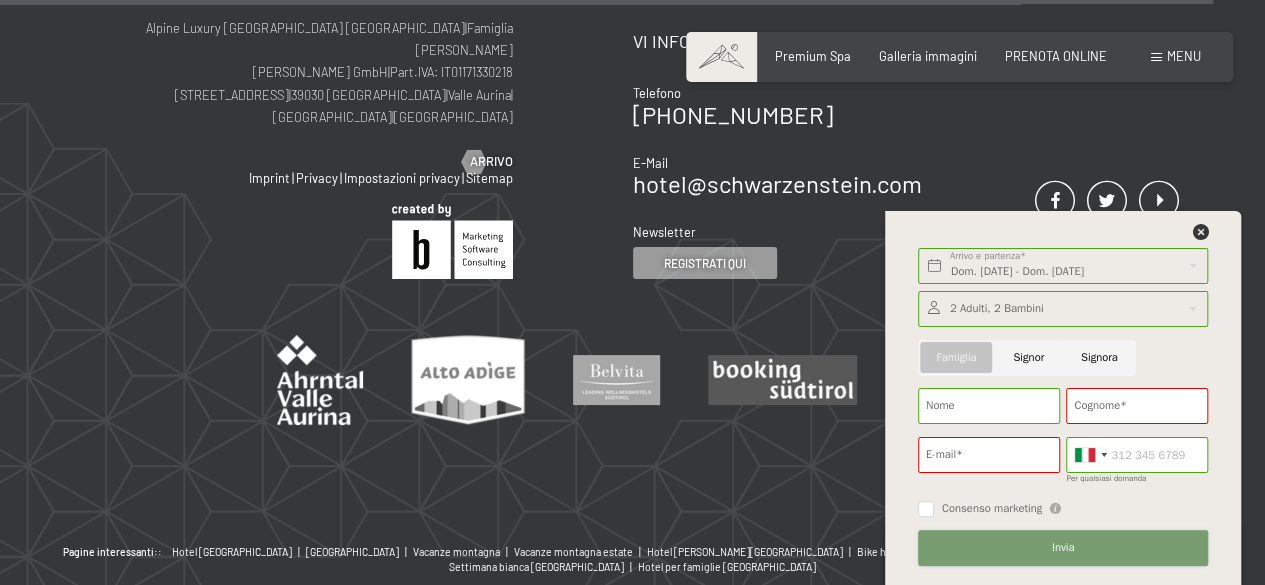 scroll, scrollTop: 2356, scrollLeft: 0, axis: vertical 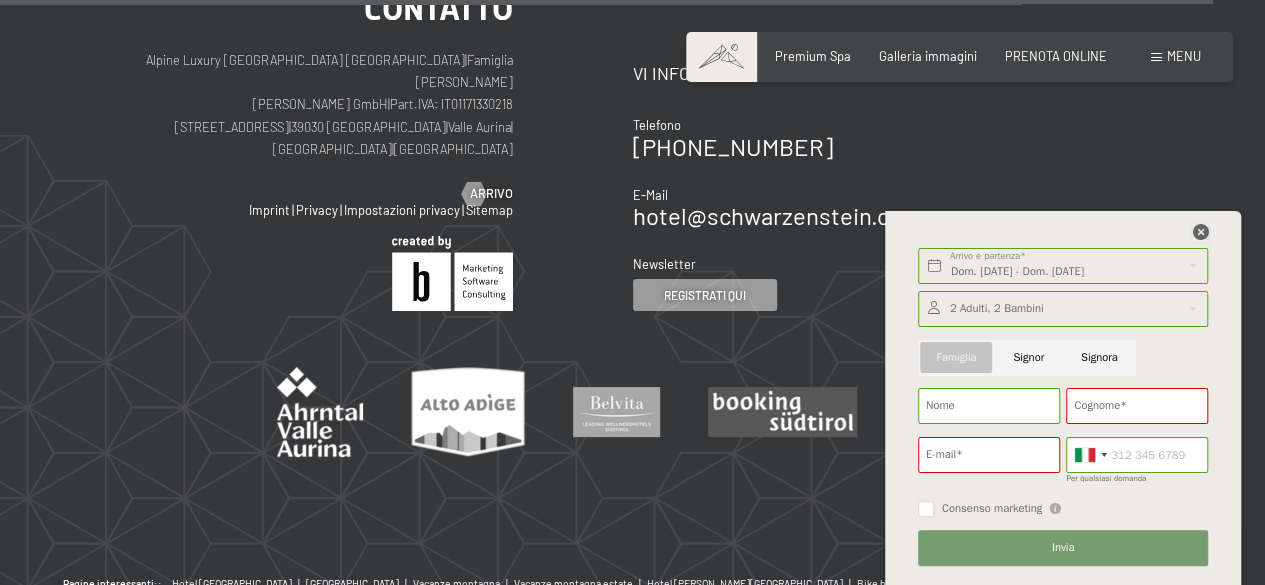 click at bounding box center [1200, 232] 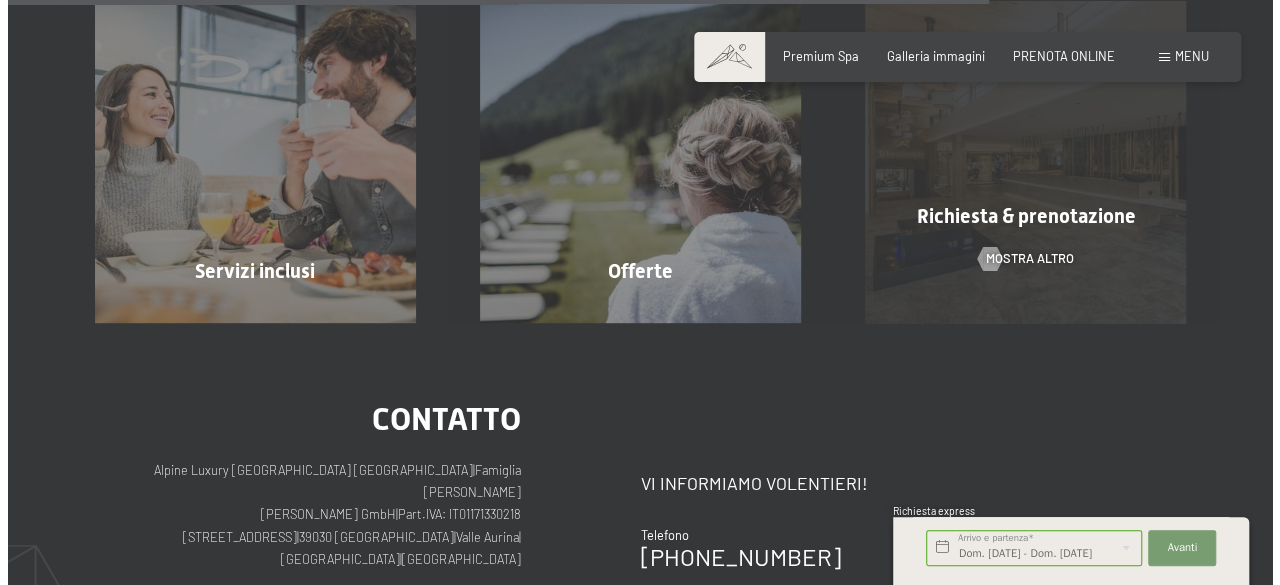 scroll, scrollTop: 1756, scrollLeft: 0, axis: vertical 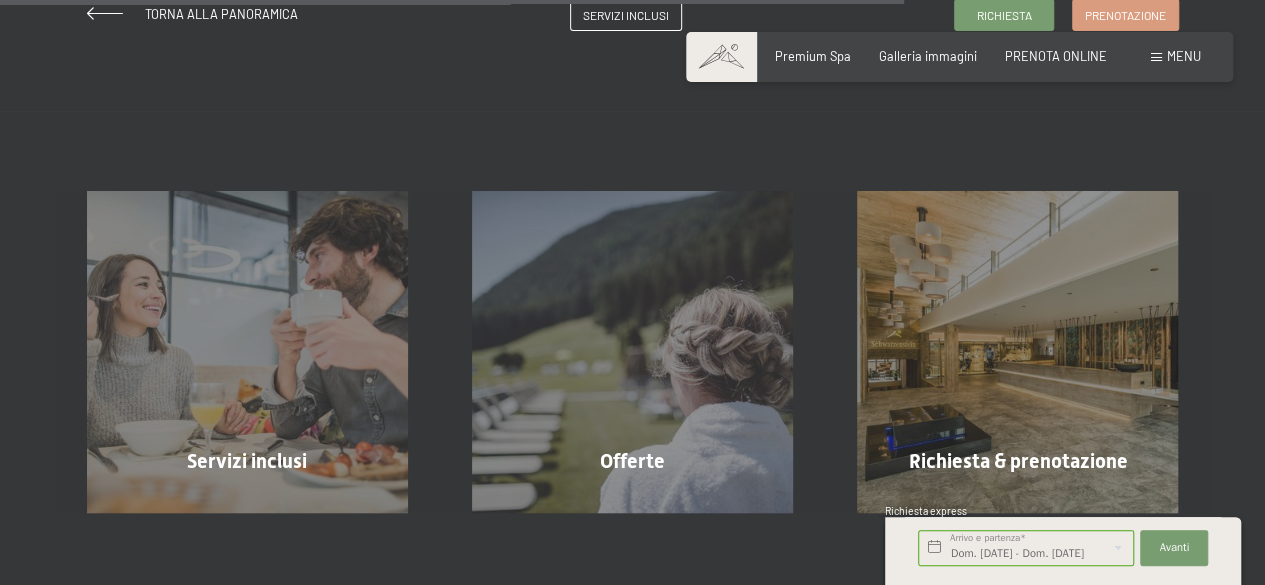 click at bounding box center (1156, 57) 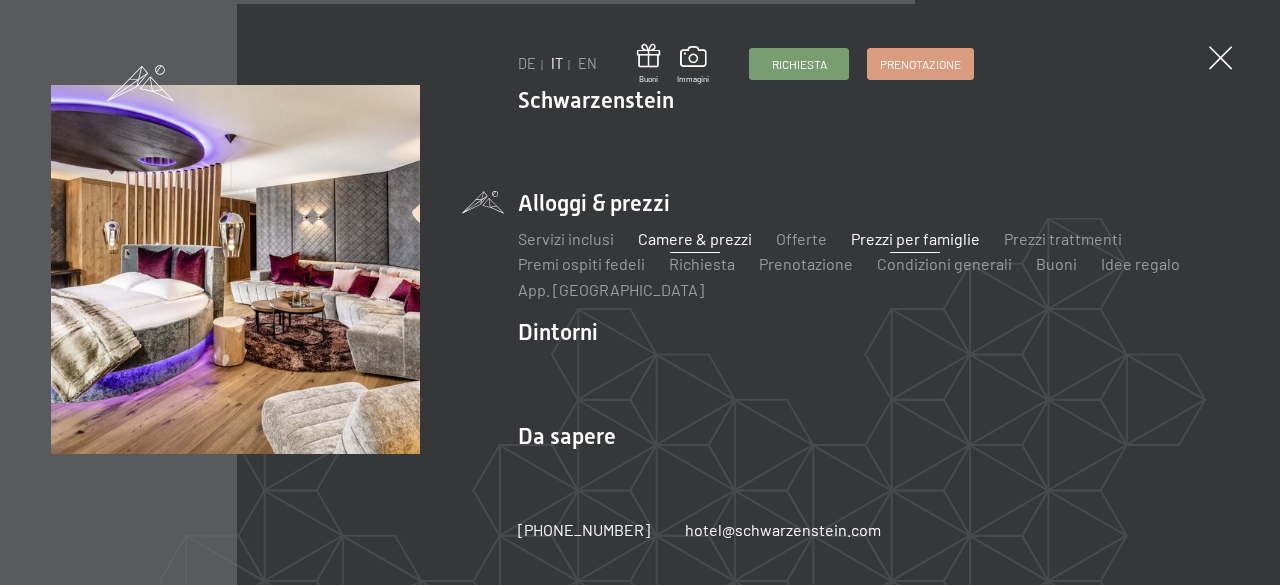 click on "Prezzi per famiglie" at bounding box center [915, 238] 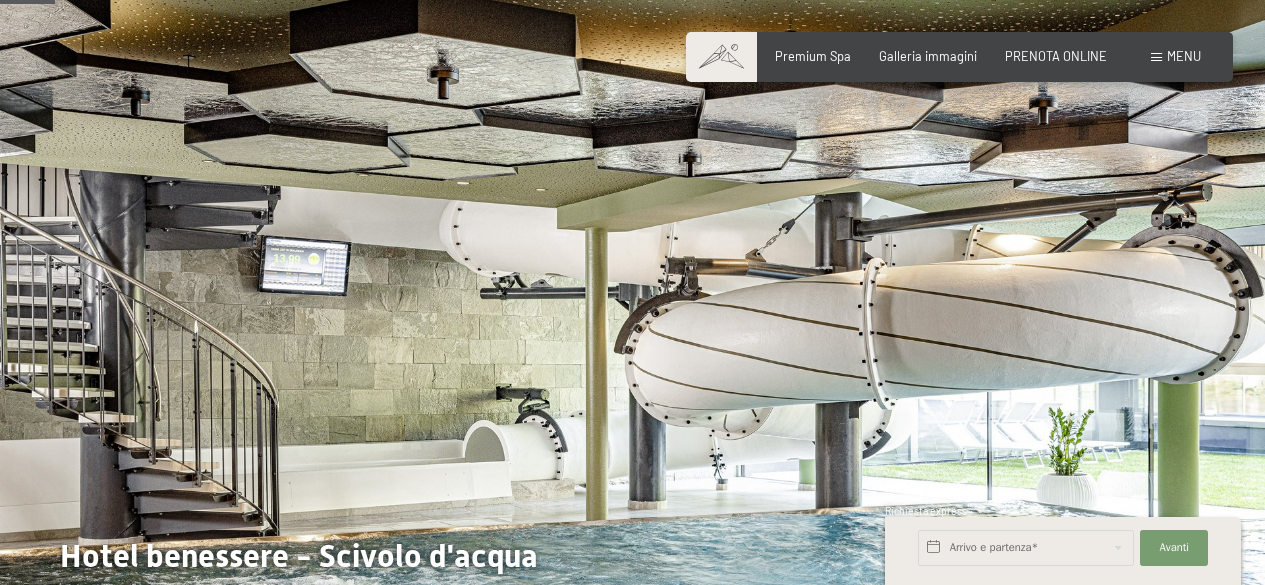 scroll, scrollTop: 283, scrollLeft: 0, axis: vertical 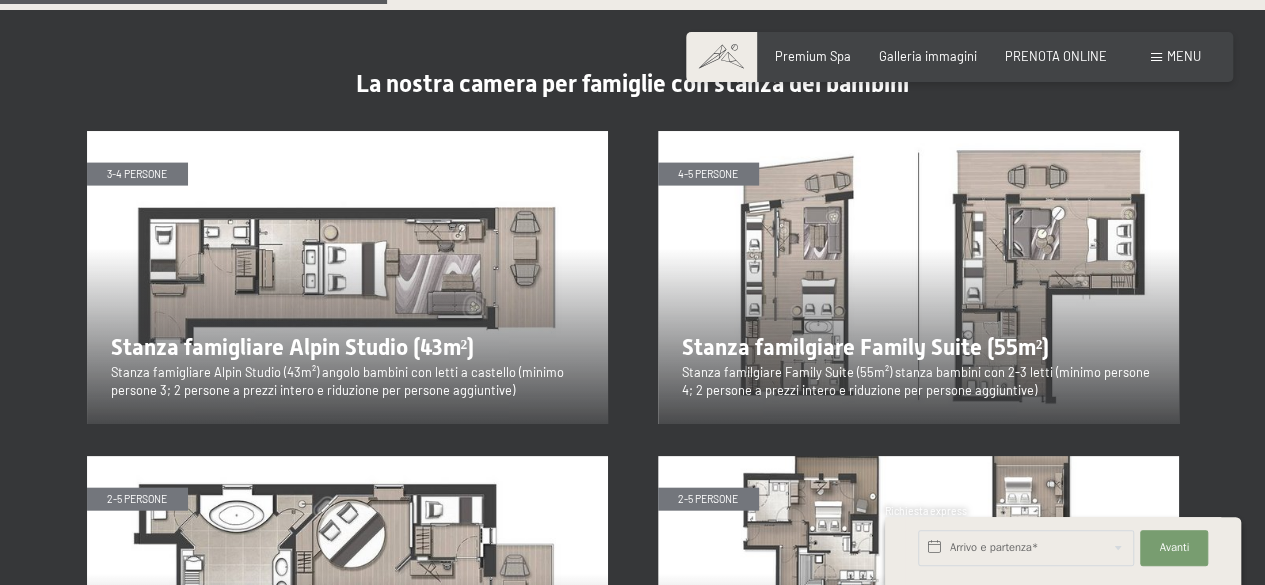click at bounding box center (347, 277) 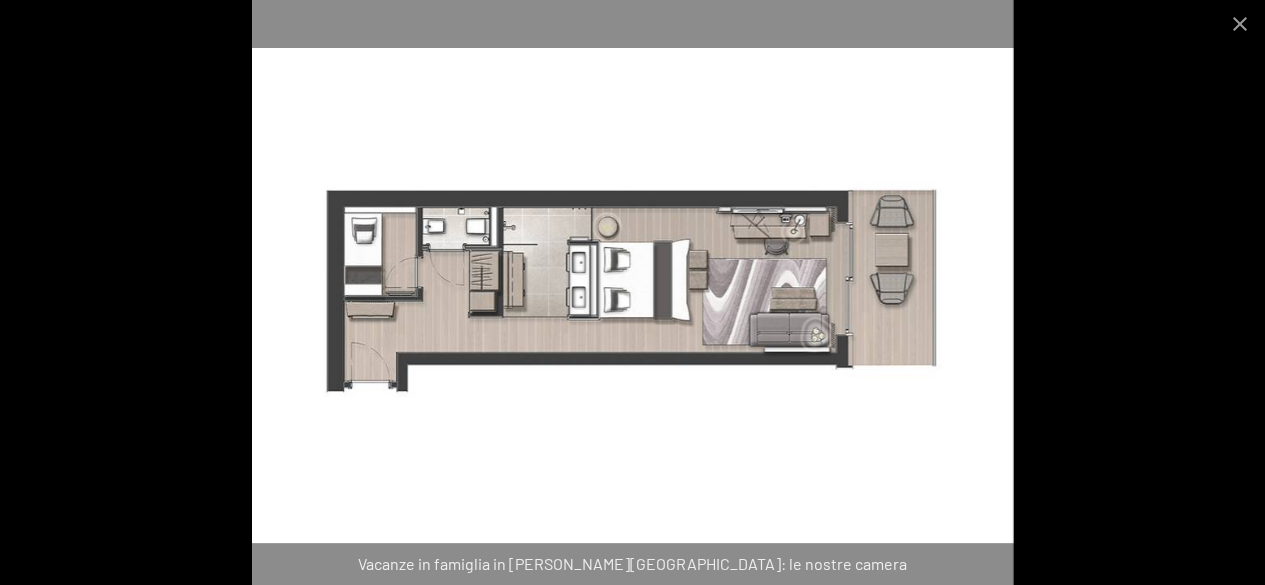 scroll, scrollTop: 2200, scrollLeft: 0, axis: vertical 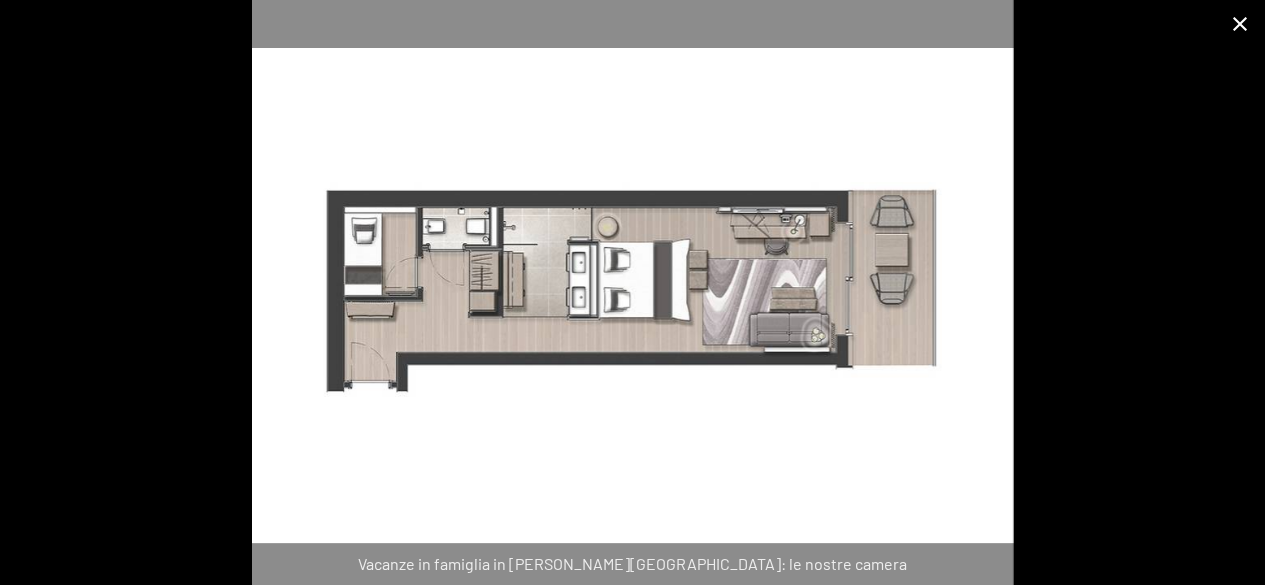 click at bounding box center (1240, 23) 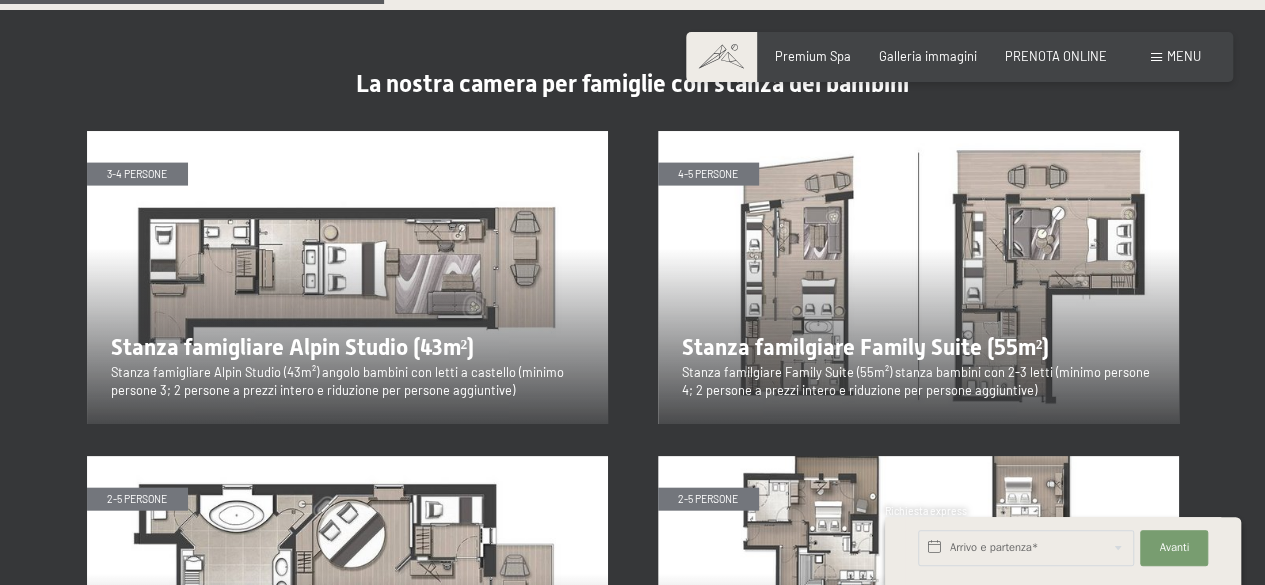 scroll, scrollTop: 2000, scrollLeft: 0, axis: vertical 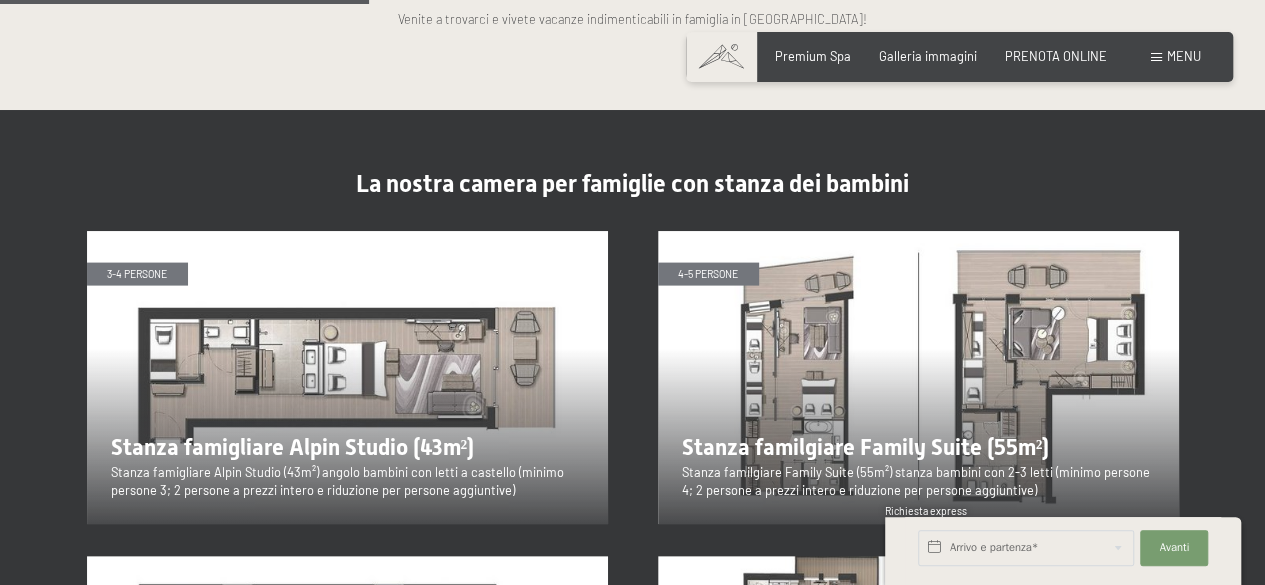 click at bounding box center (347, 377) 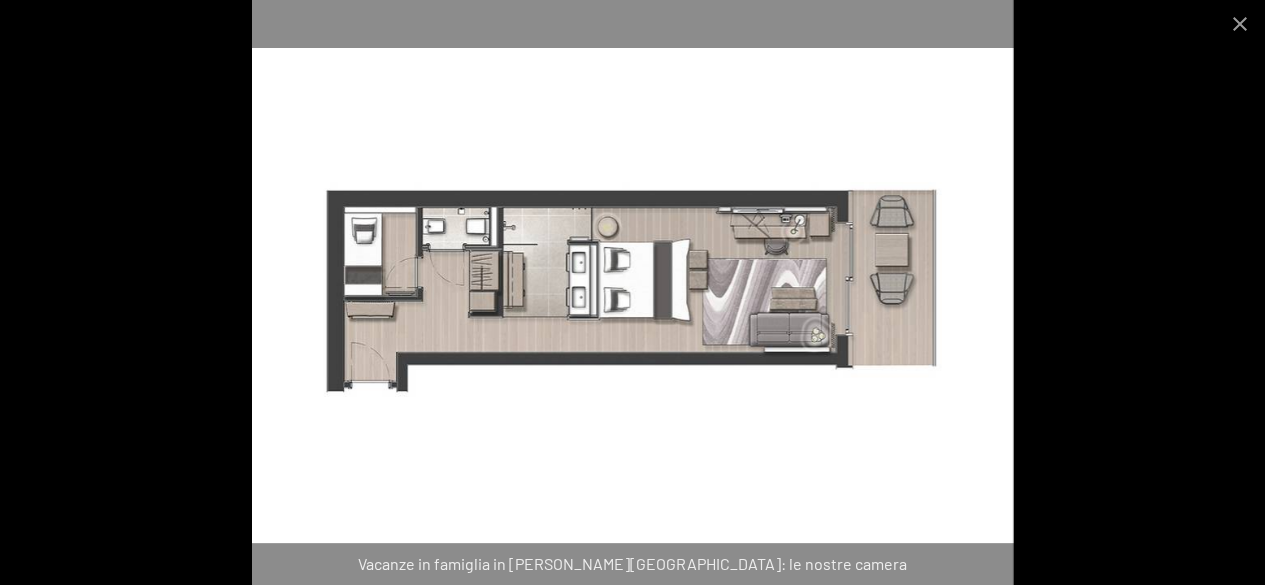 click at bounding box center [632, 292] 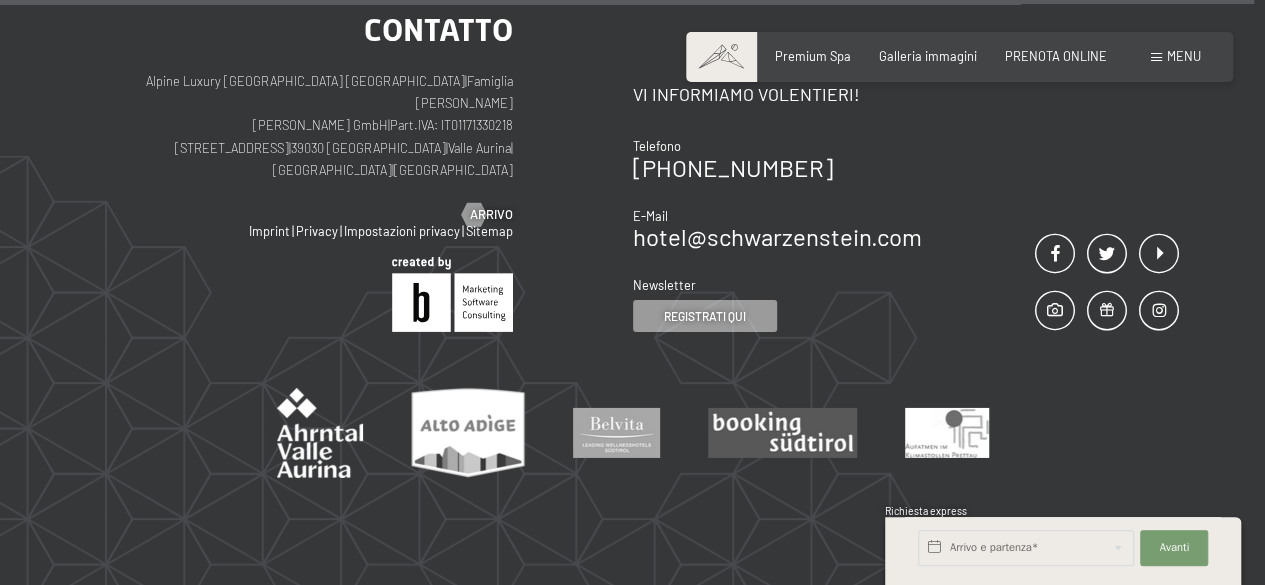 scroll, scrollTop: 6500, scrollLeft: 0, axis: vertical 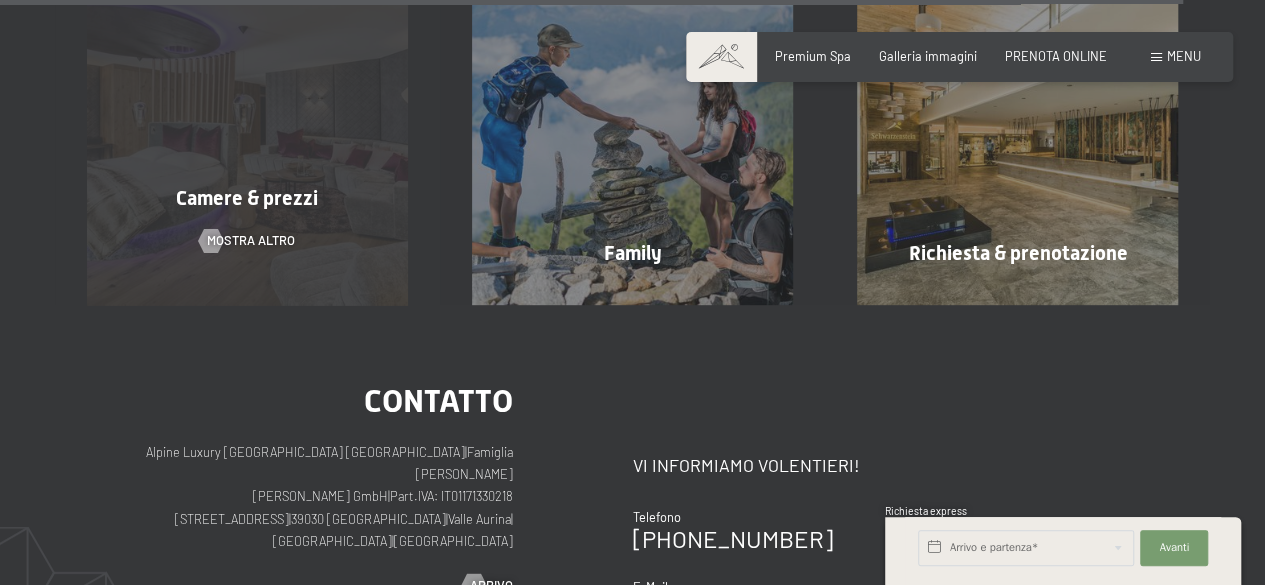 click on "Camere & prezzi" at bounding box center (247, 198) 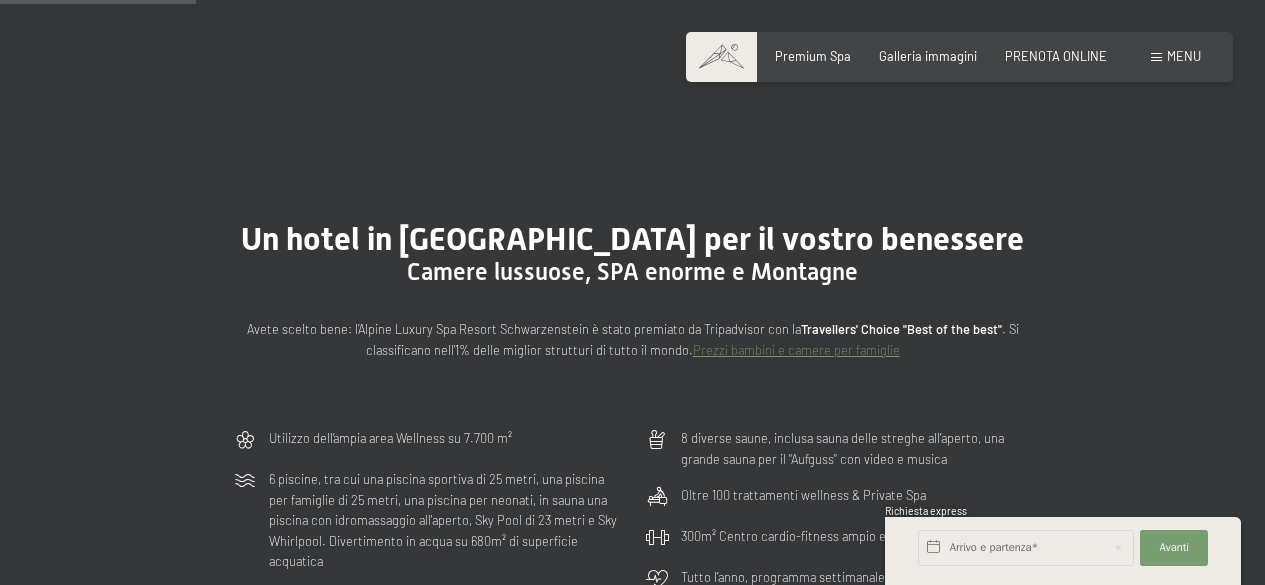 scroll, scrollTop: 800, scrollLeft: 0, axis: vertical 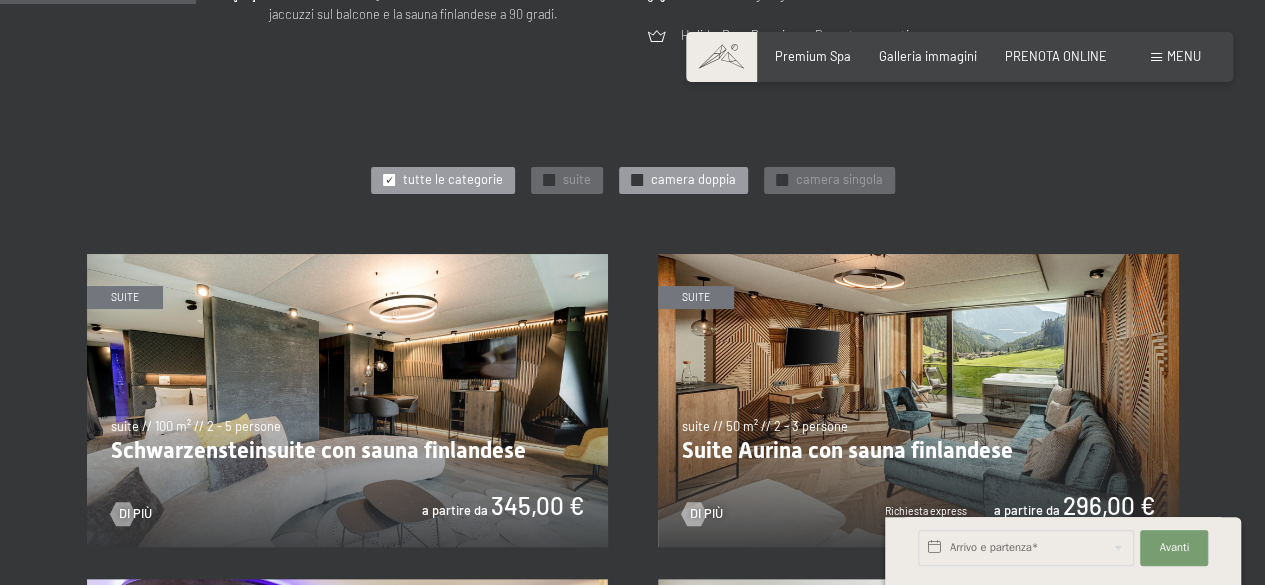 click on "✓       camera doppia" at bounding box center (683, 181) 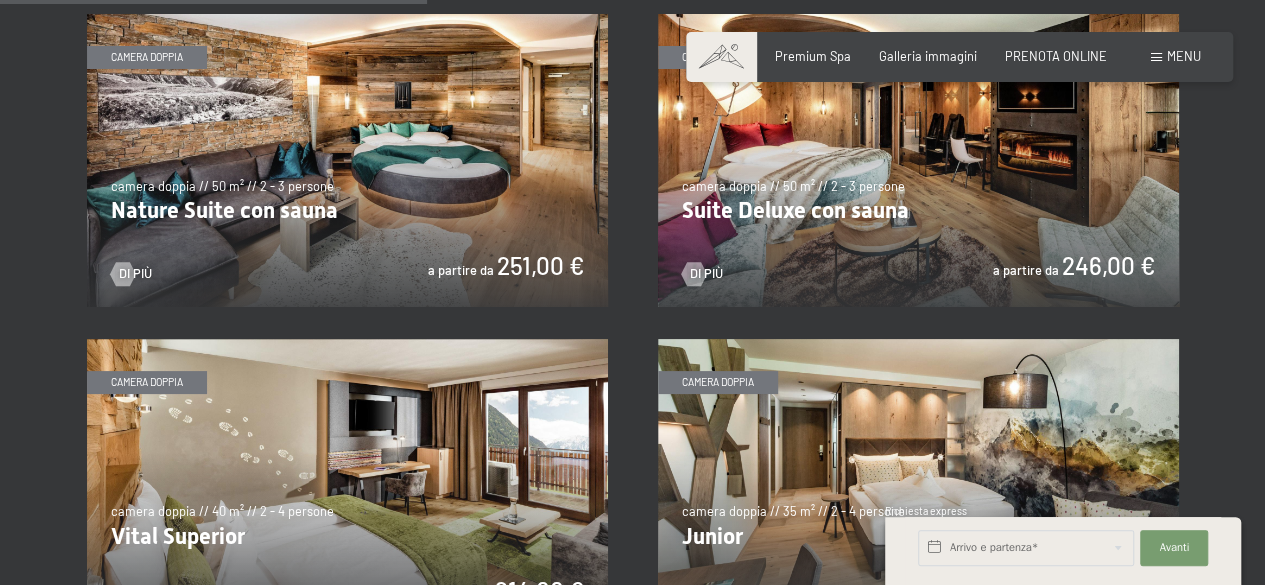 scroll, scrollTop: 1225, scrollLeft: 0, axis: vertical 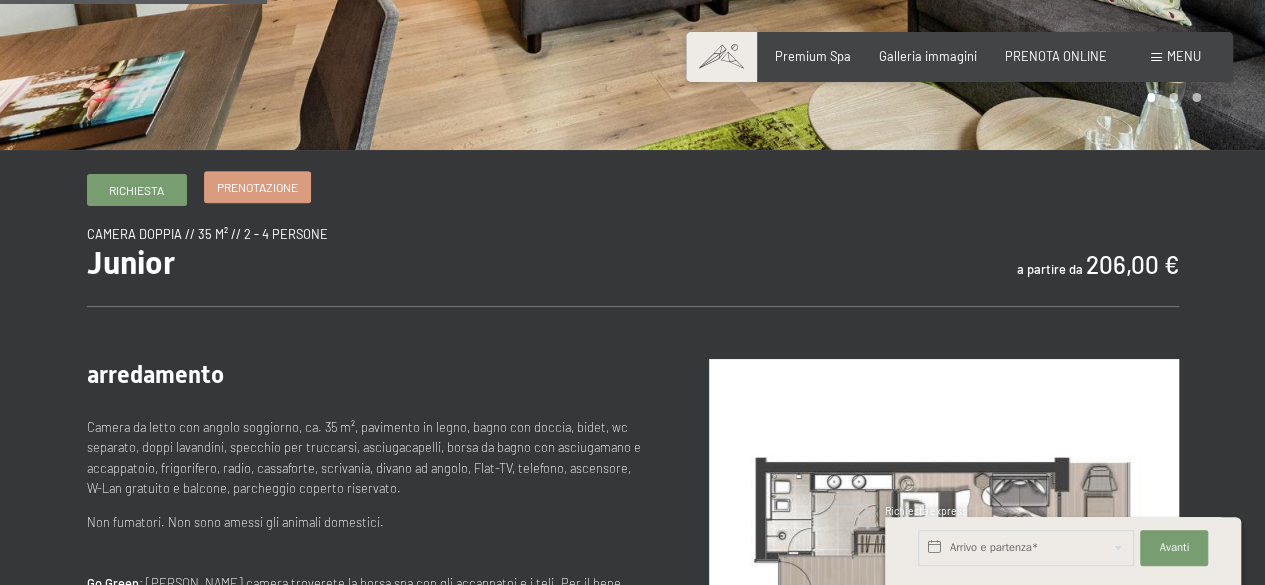 click on "Prenotazione" at bounding box center [257, 187] 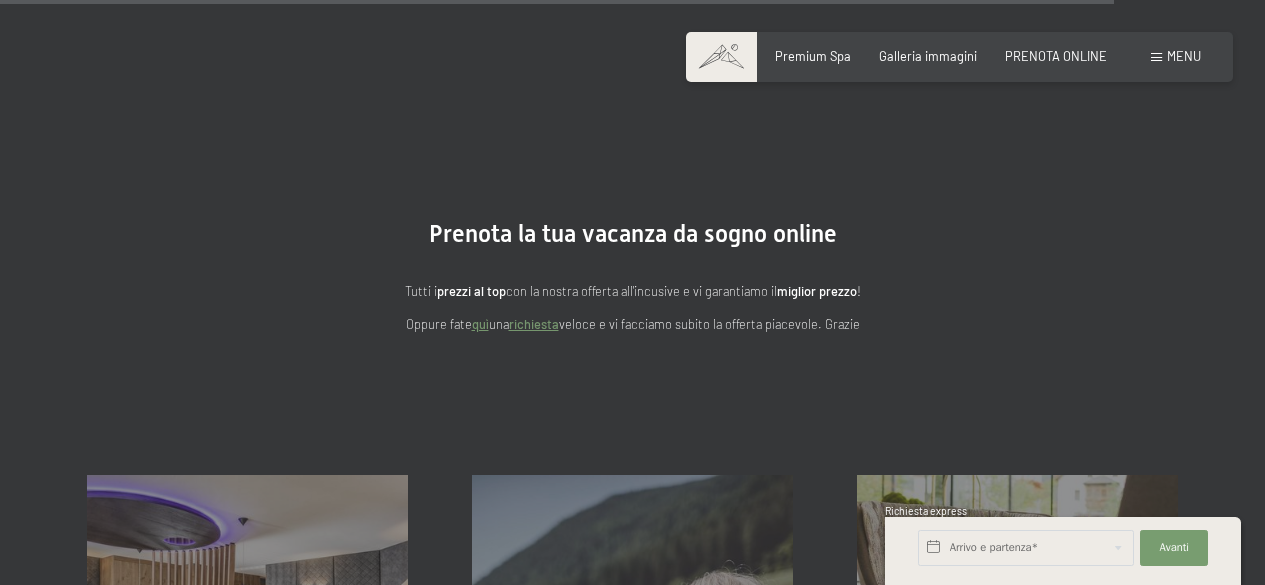 scroll, scrollTop: 900, scrollLeft: 0, axis: vertical 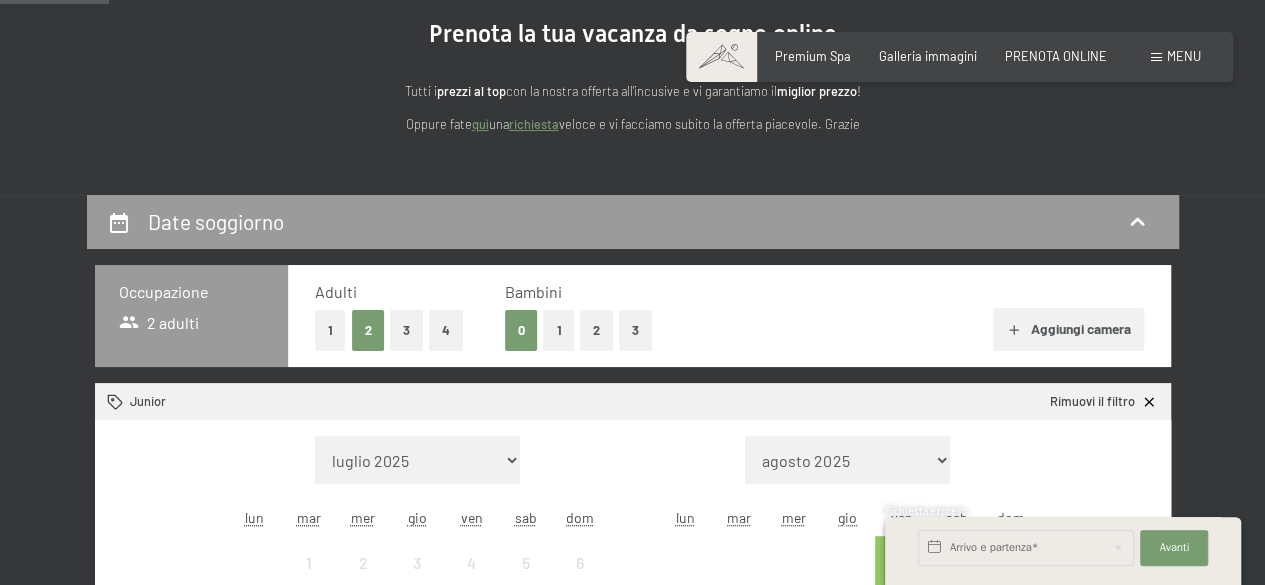 click on "2" at bounding box center [596, 330] 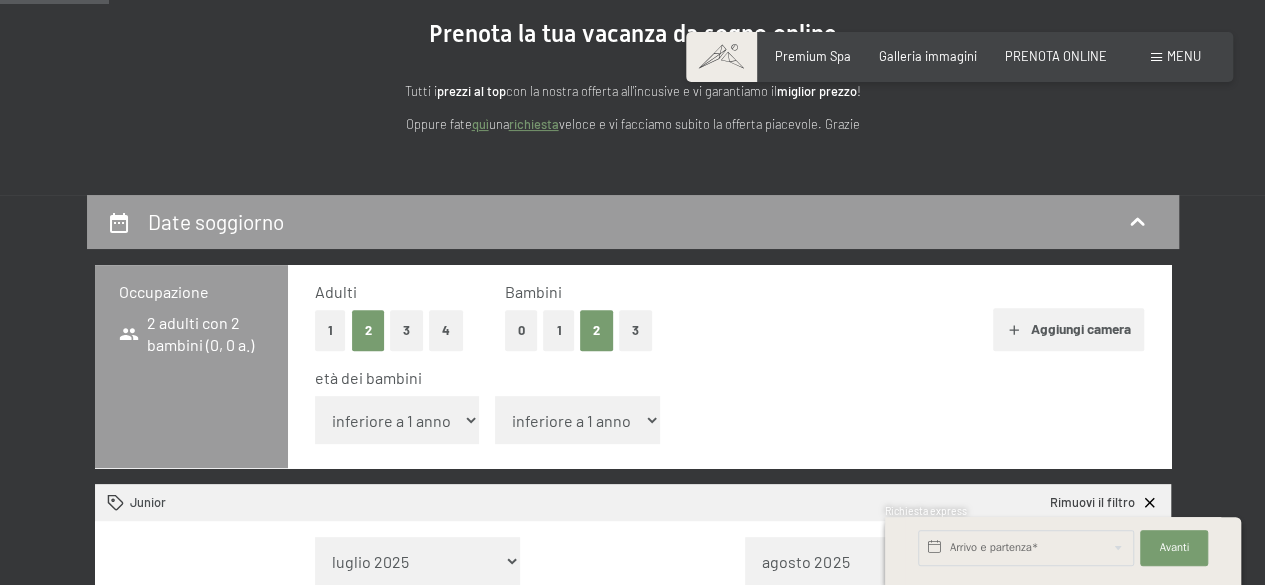 click on "inferiore a 1 anno 1 anno 2 anni 3 anni 4 anni 5 anni 6 anni 7 anni 8 anni 9 anni 10 anni 11 anni 12 anni 13 anni 14 anni 15 anni 16 anni 17 anni" at bounding box center (397, 420) 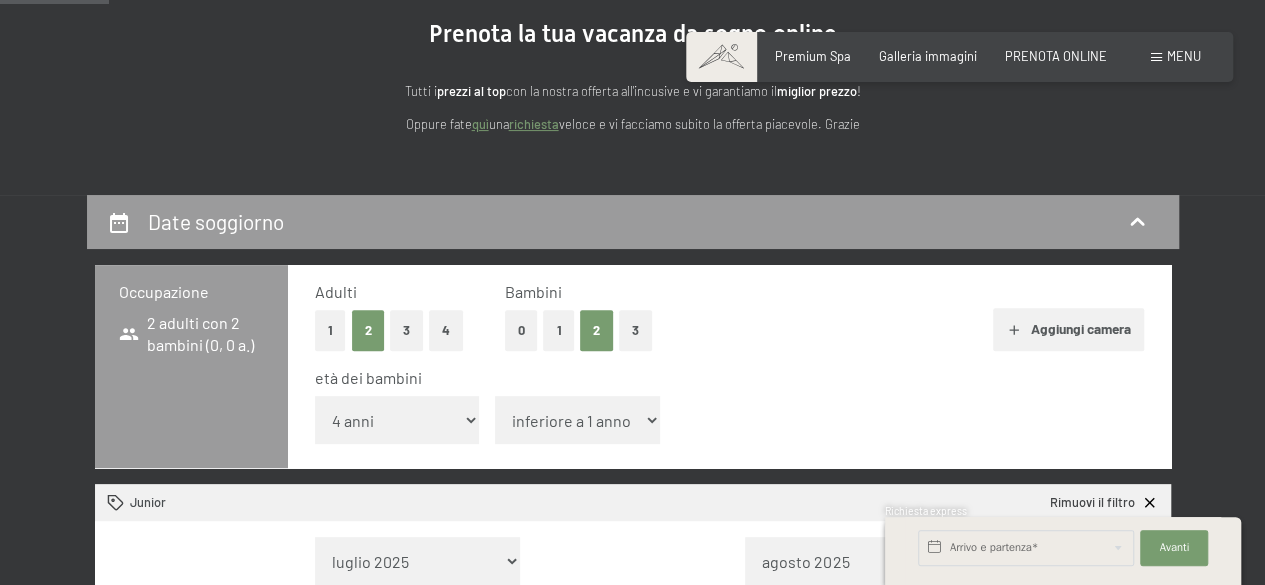 click on "inferiore a 1 anno 1 anno 2 anni 3 anni 4 anni 5 anni 6 anni 7 anni 8 anni 9 anni 10 anni 11 anni 12 anni 13 anni 14 anni 15 anni 16 anni 17 anni" at bounding box center (397, 420) 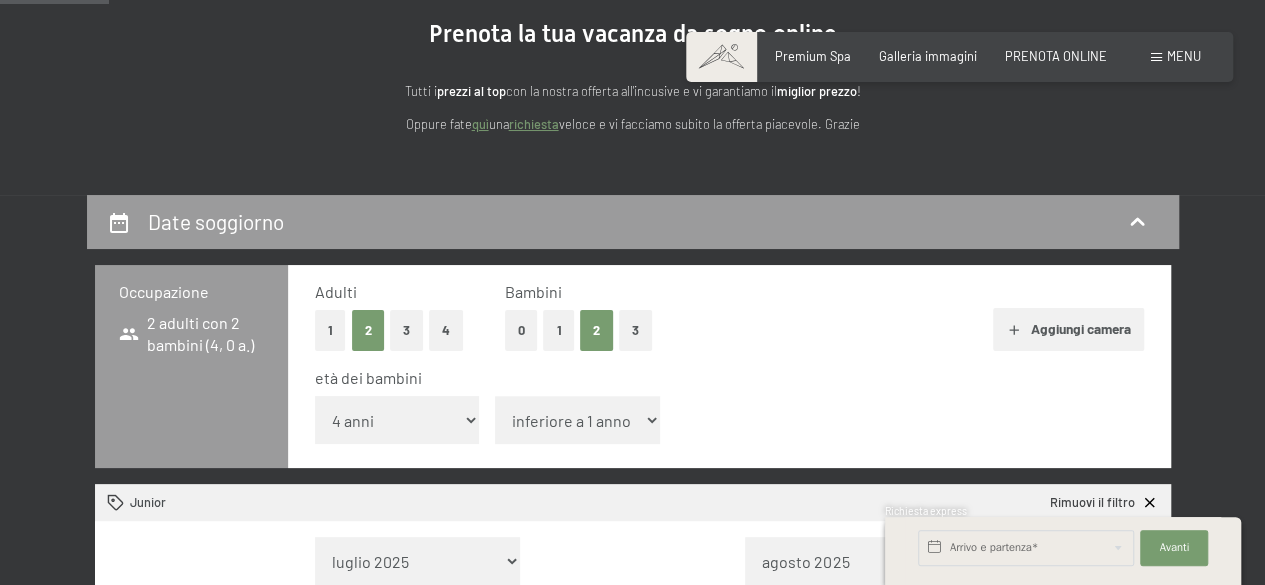 click on "inferiore a 1 anno 1 anno 2 anni 3 anni 4 anni 5 anni 6 anni 7 anni 8 anni 9 anni 10 anni 11 anni 12 anni 13 anni 14 anni 15 anni 16 anni 17 anni" at bounding box center [577, 420] 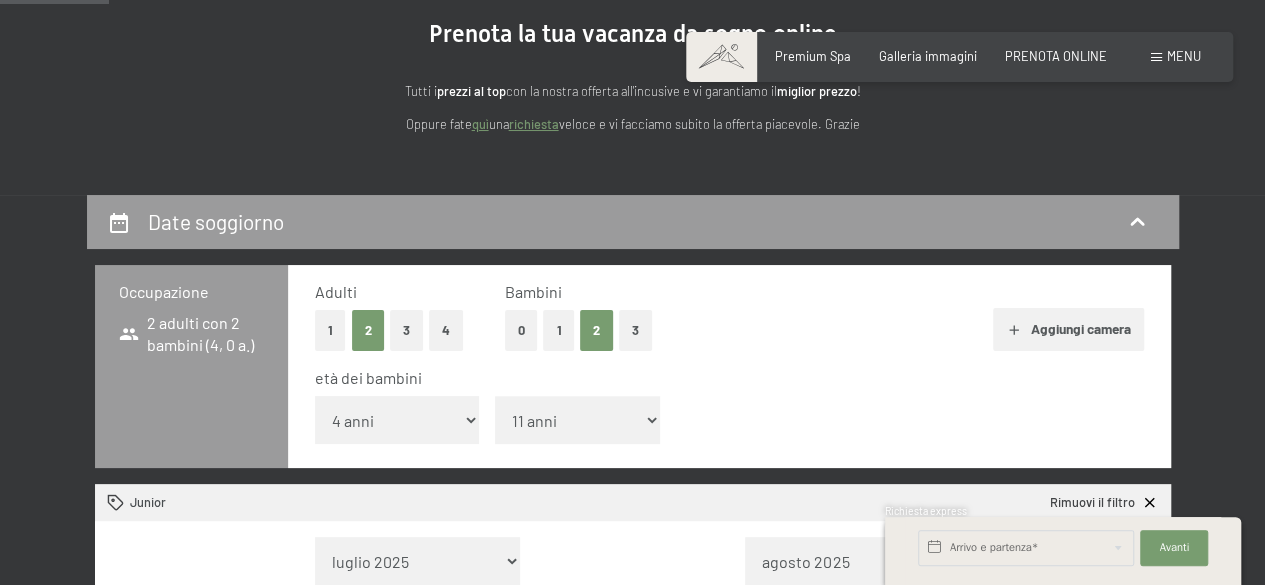 click on "inferiore a 1 anno 1 anno 2 anni 3 anni 4 anni 5 anni 6 anni 7 anni 8 anni 9 anni 10 anni 11 anni 12 anni 13 anni 14 anni 15 anni 16 anni 17 anni" at bounding box center (577, 420) 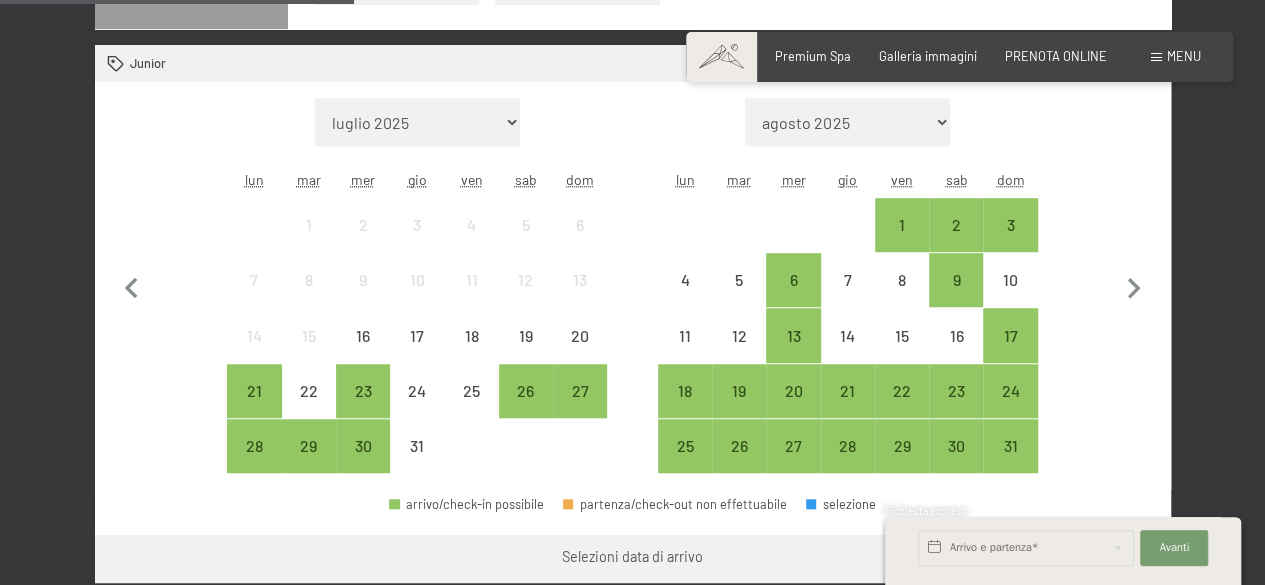 scroll, scrollTop: 700, scrollLeft: 0, axis: vertical 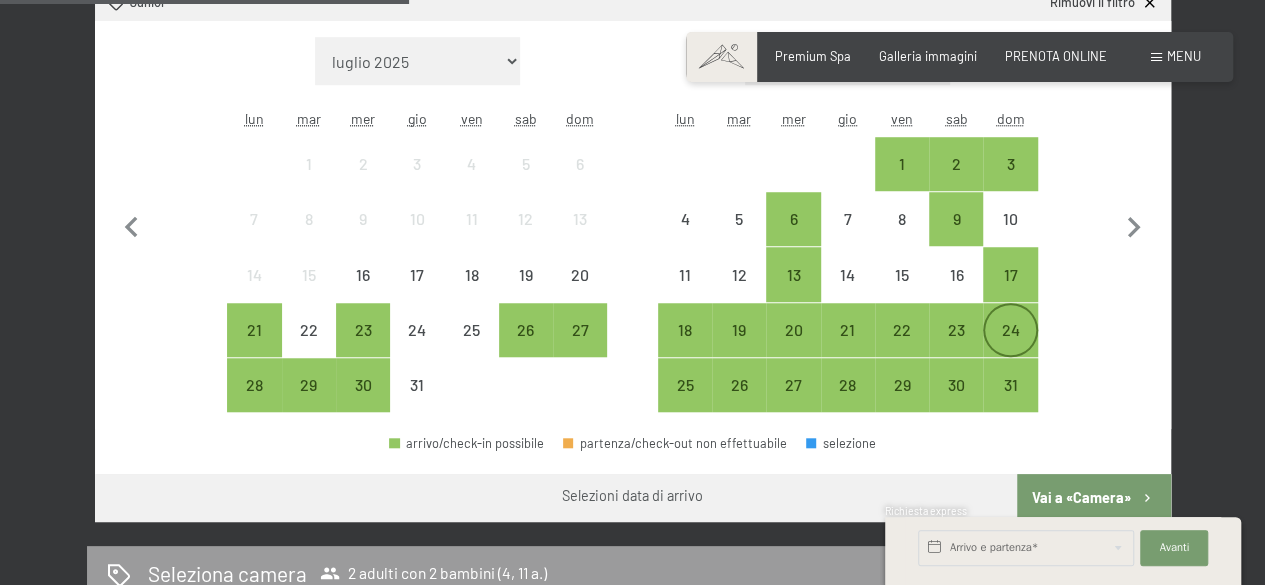 click on "24" at bounding box center (1010, 347) 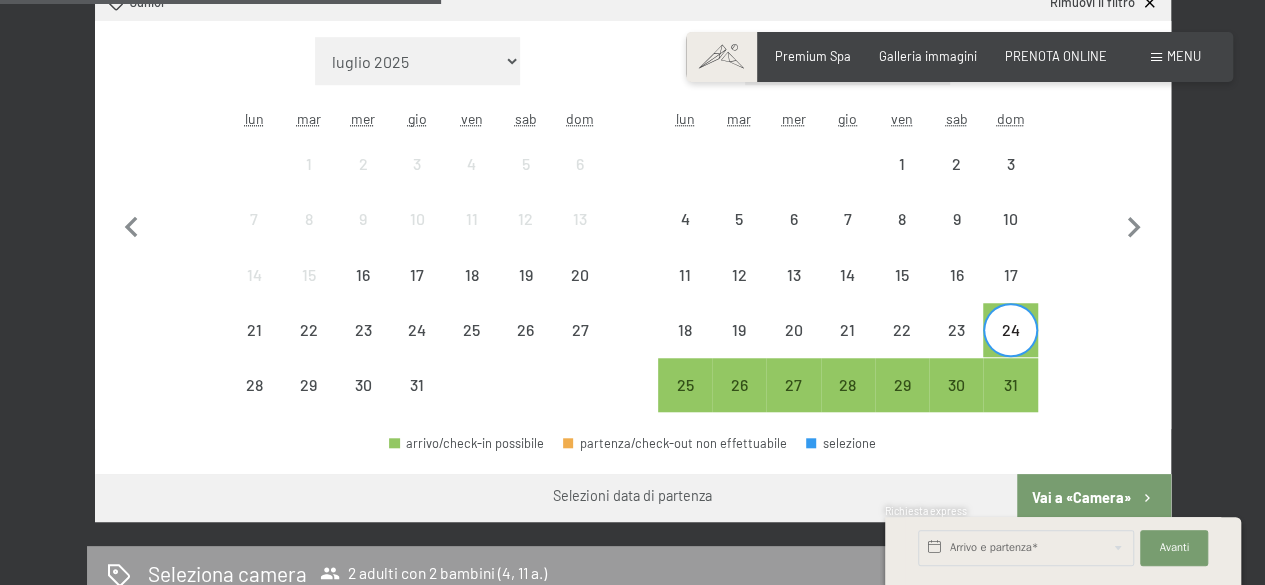 scroll, scrollTop: 800, scrollLeft: 0, axis: vertical 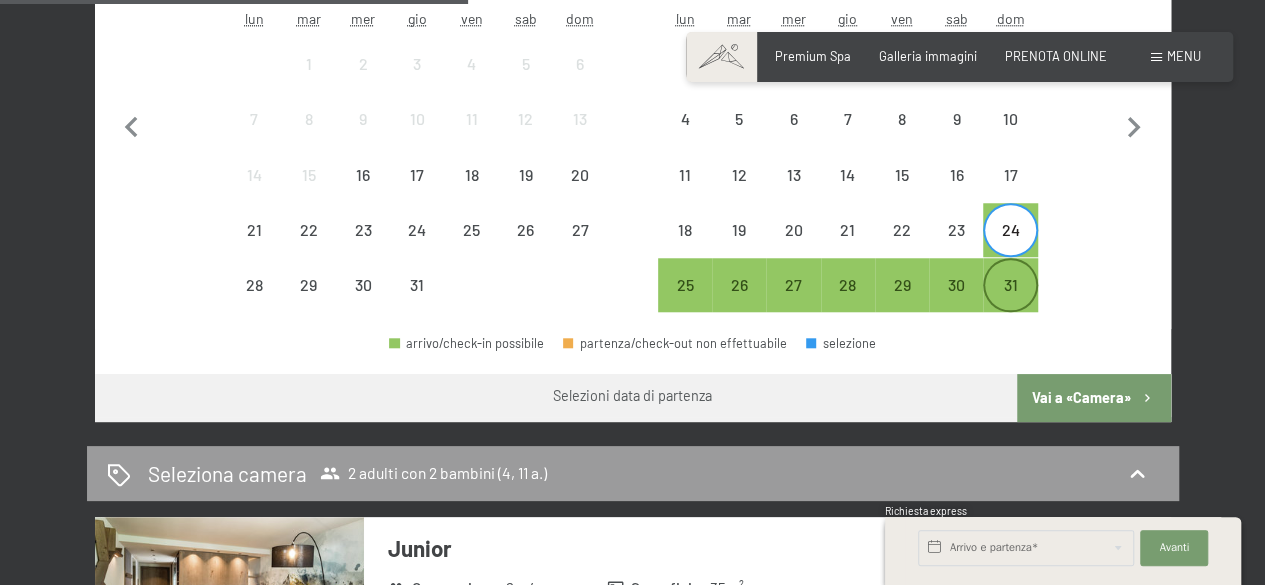 click on "31" at bounding box center [1010, 302] 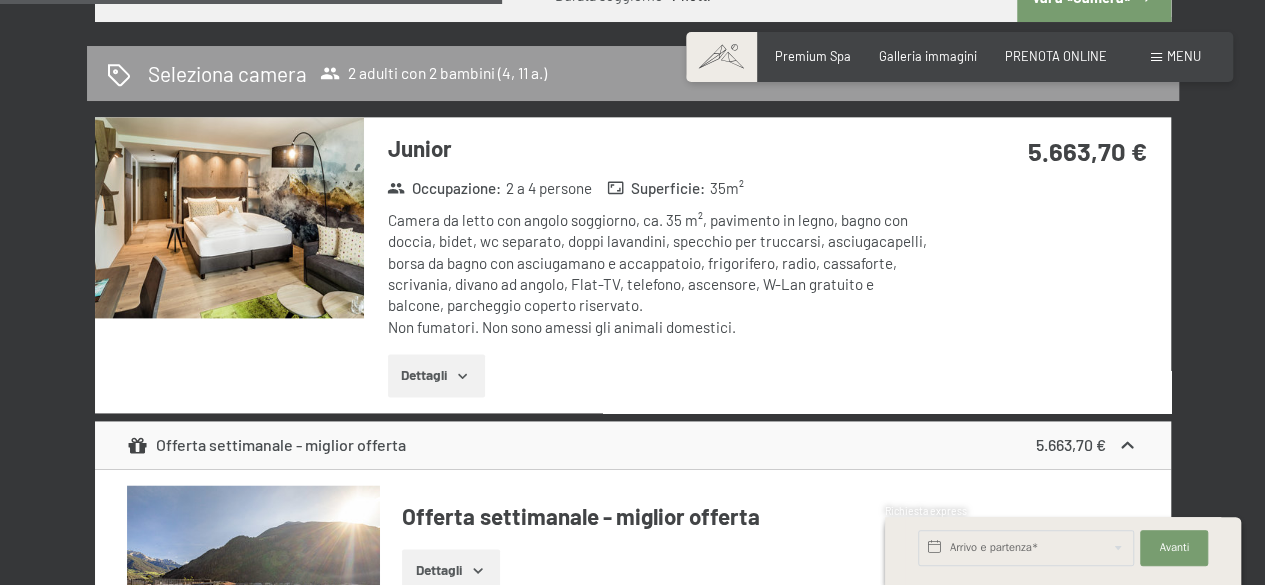 scroll, scrollTop: 1300, scrollLeft: 0, axis: vertical 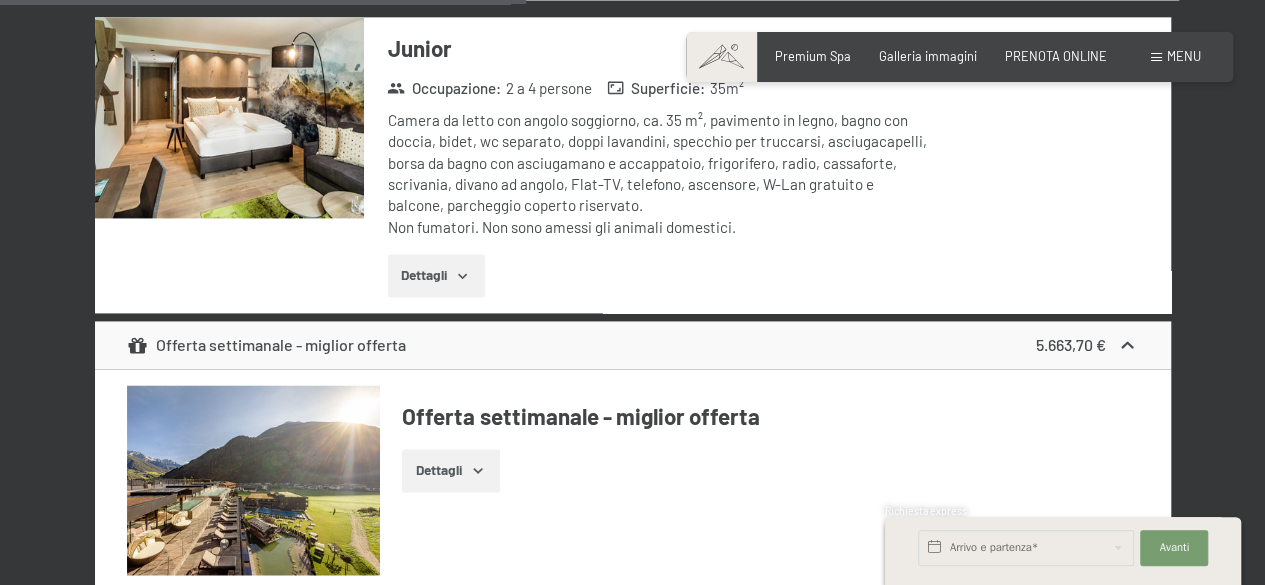 click 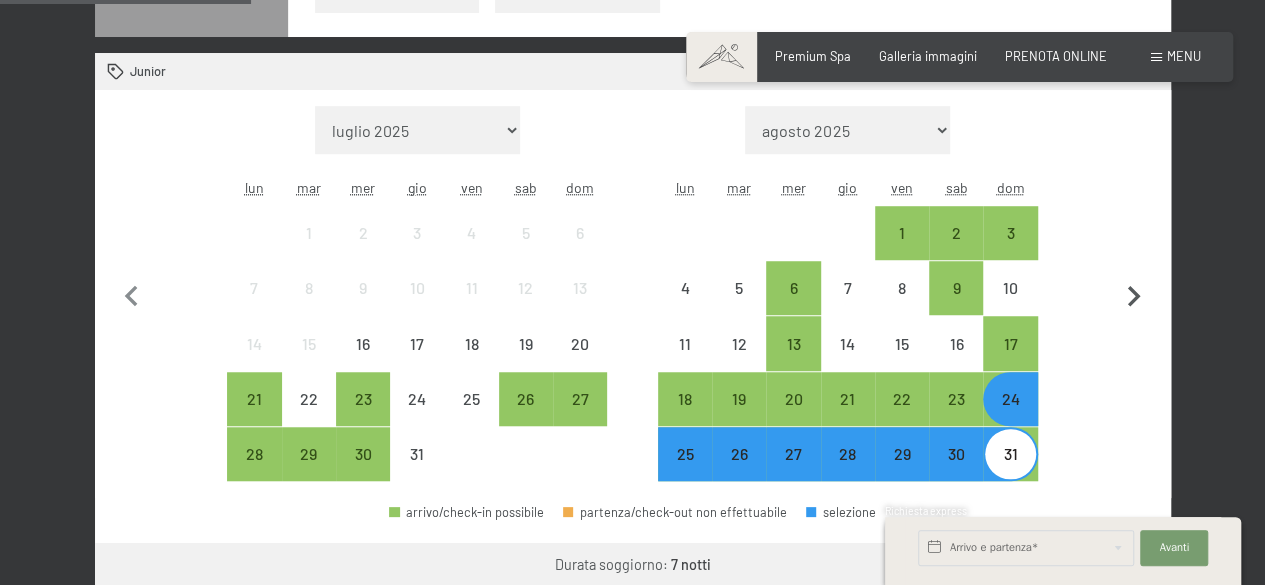 scroll, scrollTop: 600, scrollLeft: 0, axis: vertical 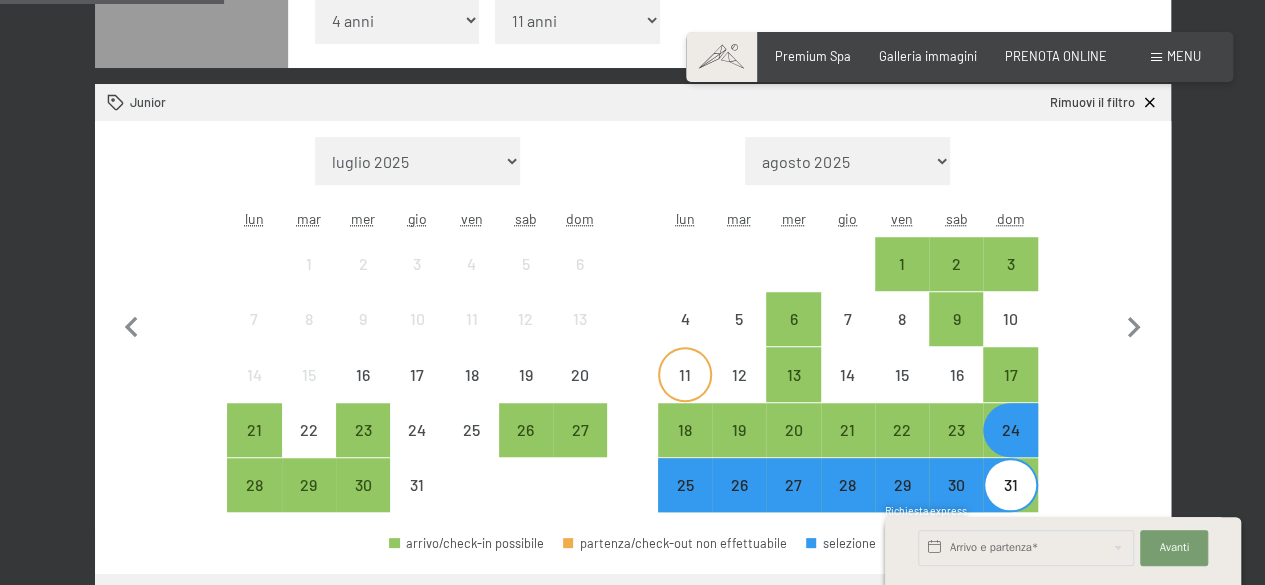 click on "11" at bounding box center [685, 392] 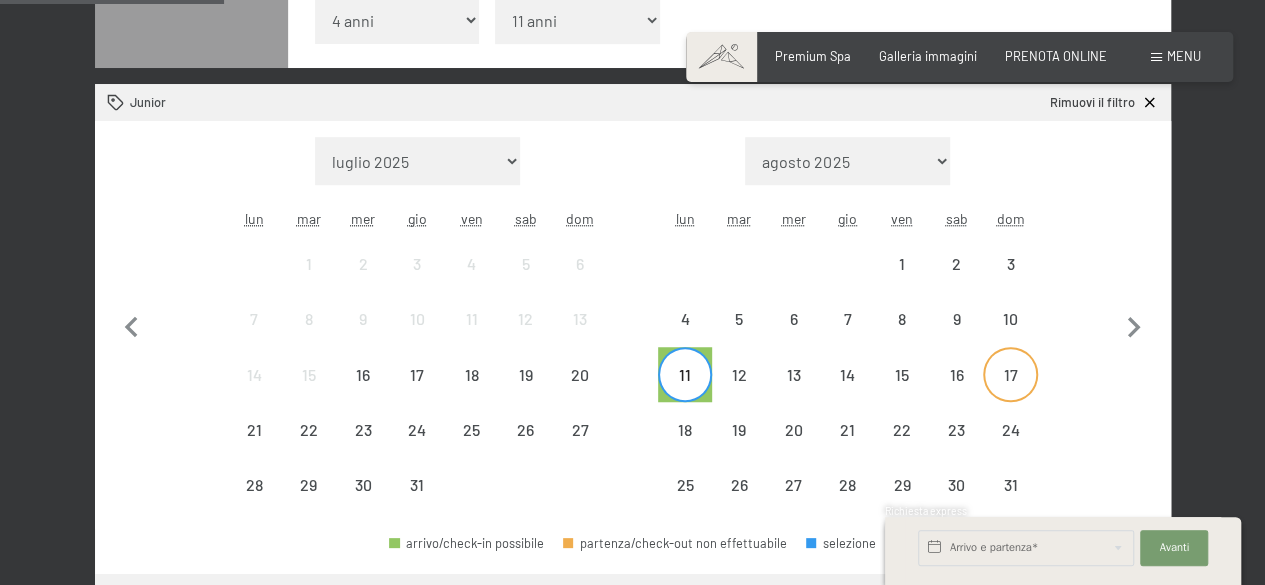 click on "17" at bounding box center [1010, 392] 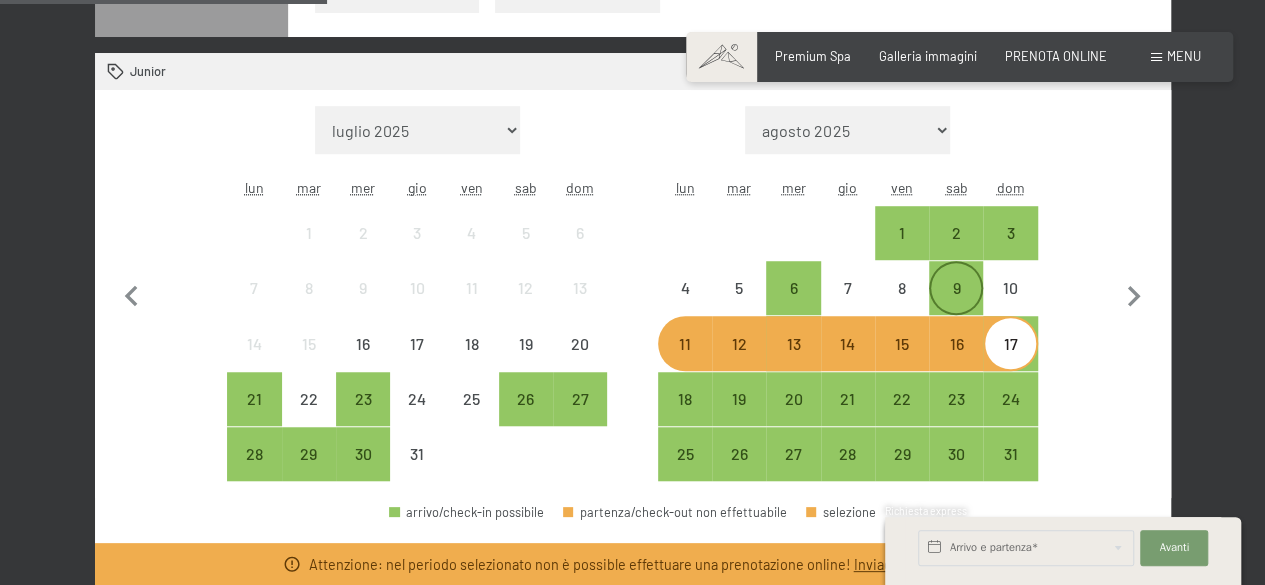 scroll, scrollTop: 600, scrollLeft: 0, axis: vertical 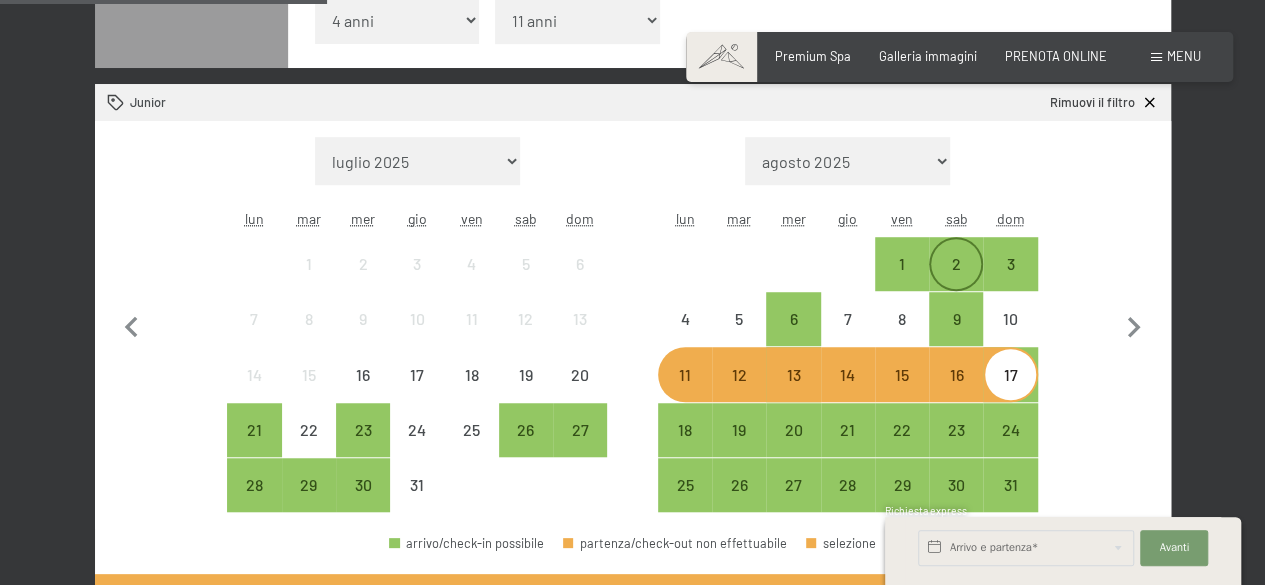 click on "2" at bounding box center [956, 281] 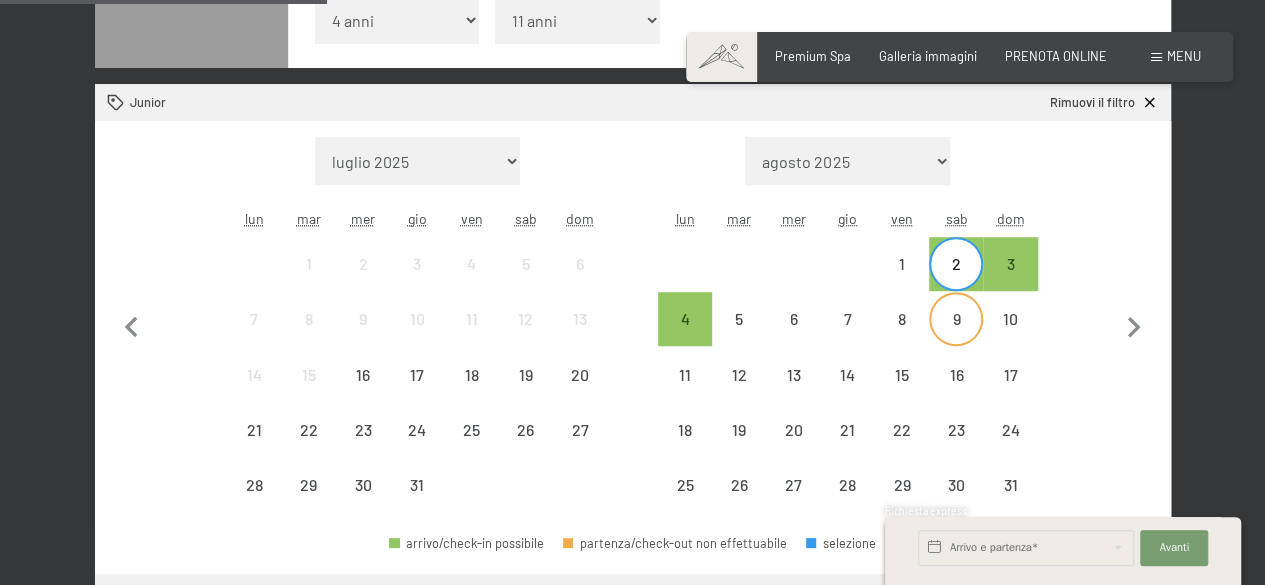 click on "9" at bounding box center [956, 336] 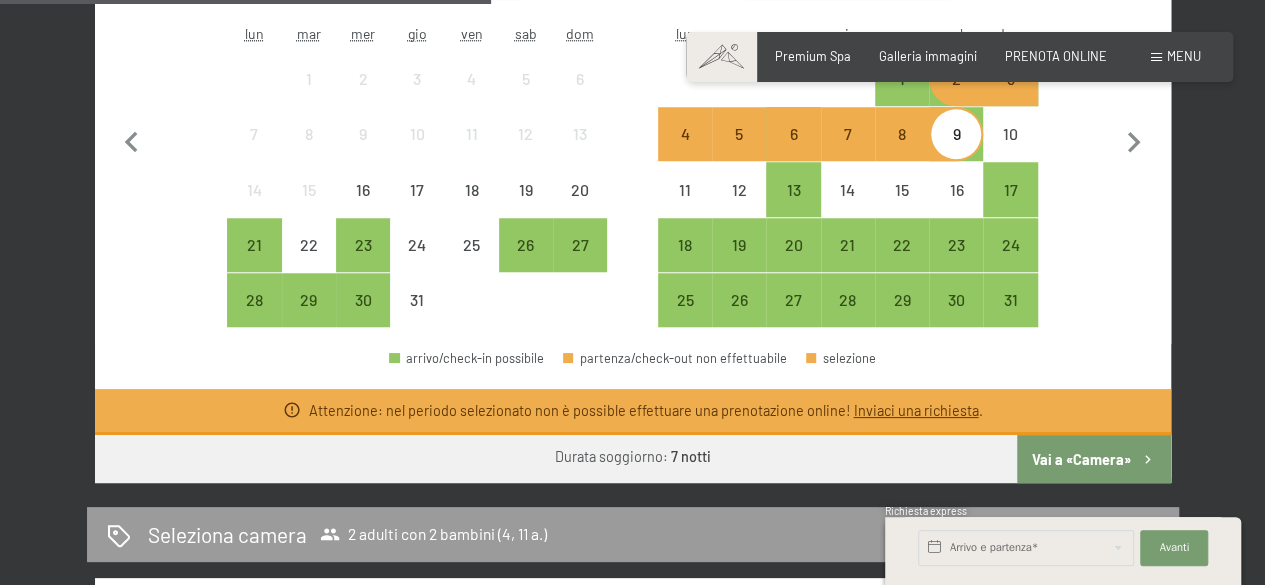 scroll, scrollTop: 700, scrollLeft: 0, axis: vertical 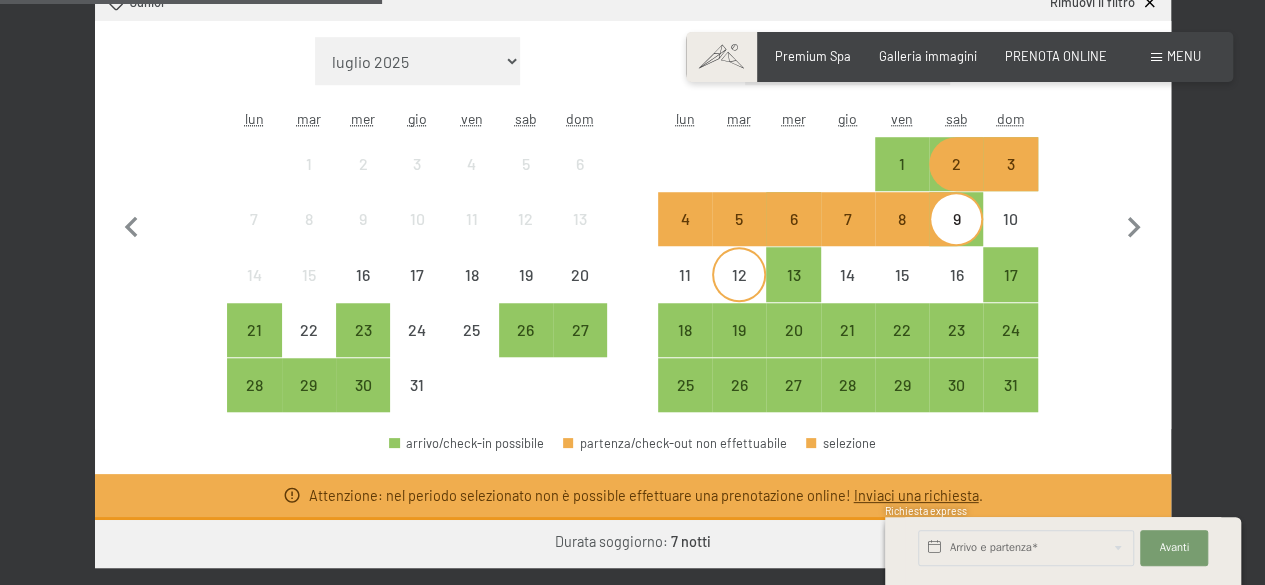 click on "12" at bounding box center [739, 292] 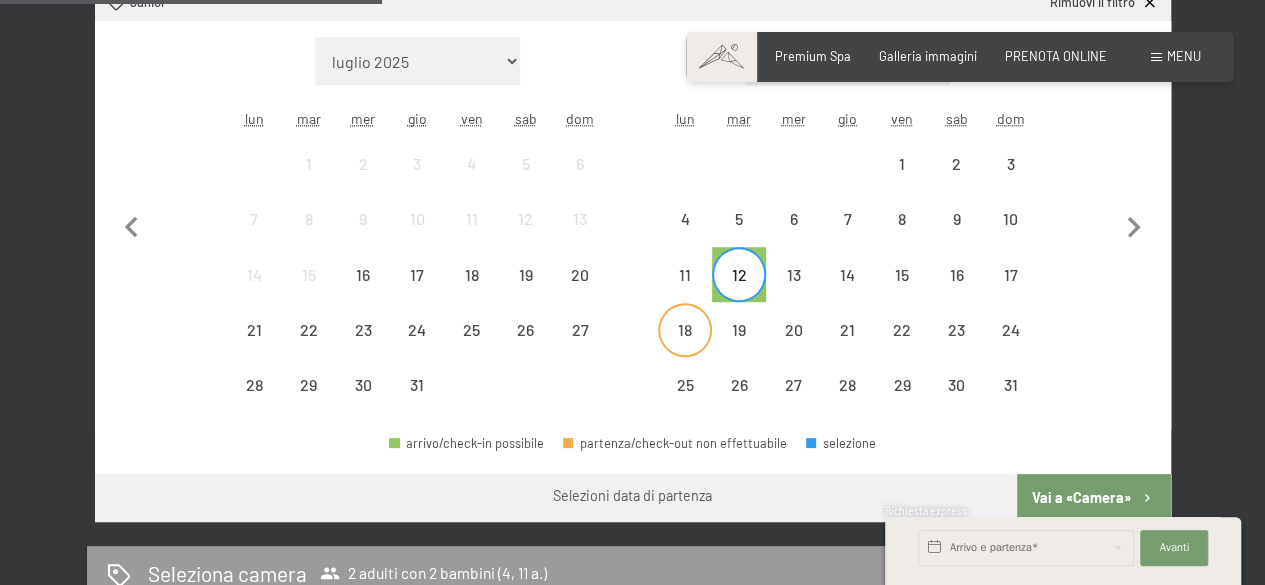 click on "18" at bounding box center (685, 347) 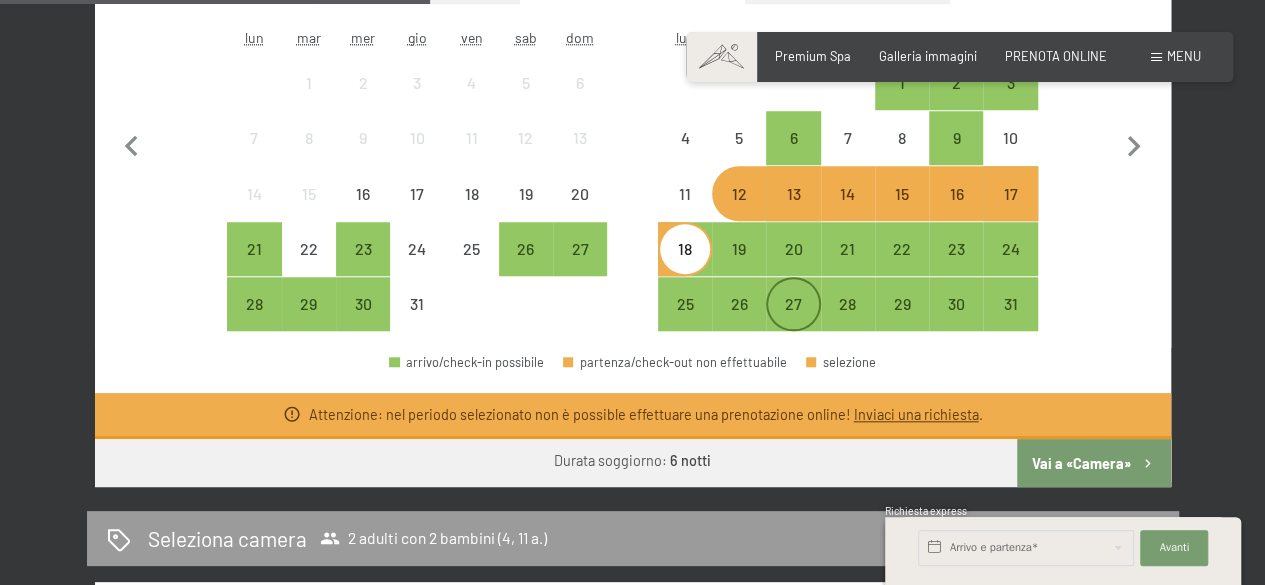 scroll, scrollTop: 800, scrollLeft: 0, axis: vertical 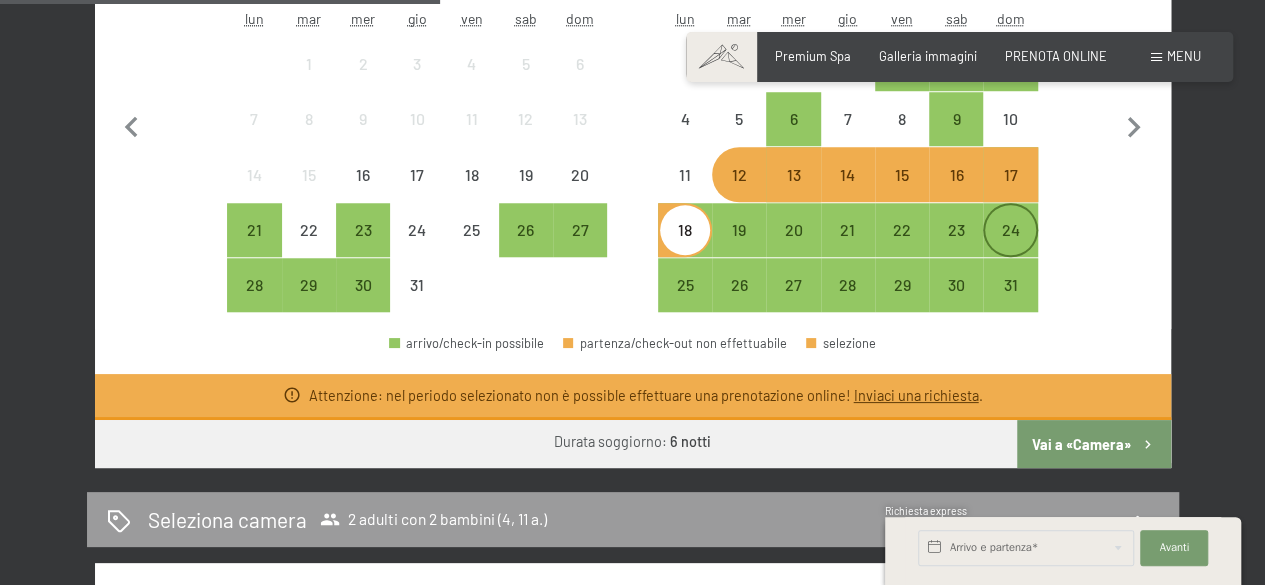 click on "24" at bounding box center [1010, 247] 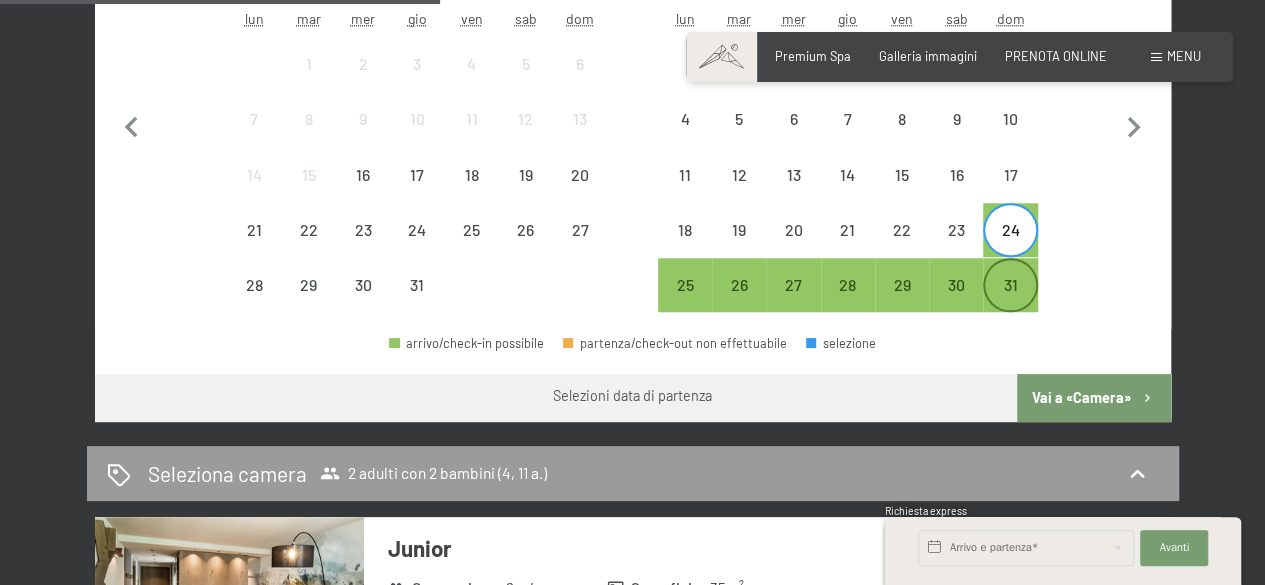 click on "31" at bounding box center (1010, 302) 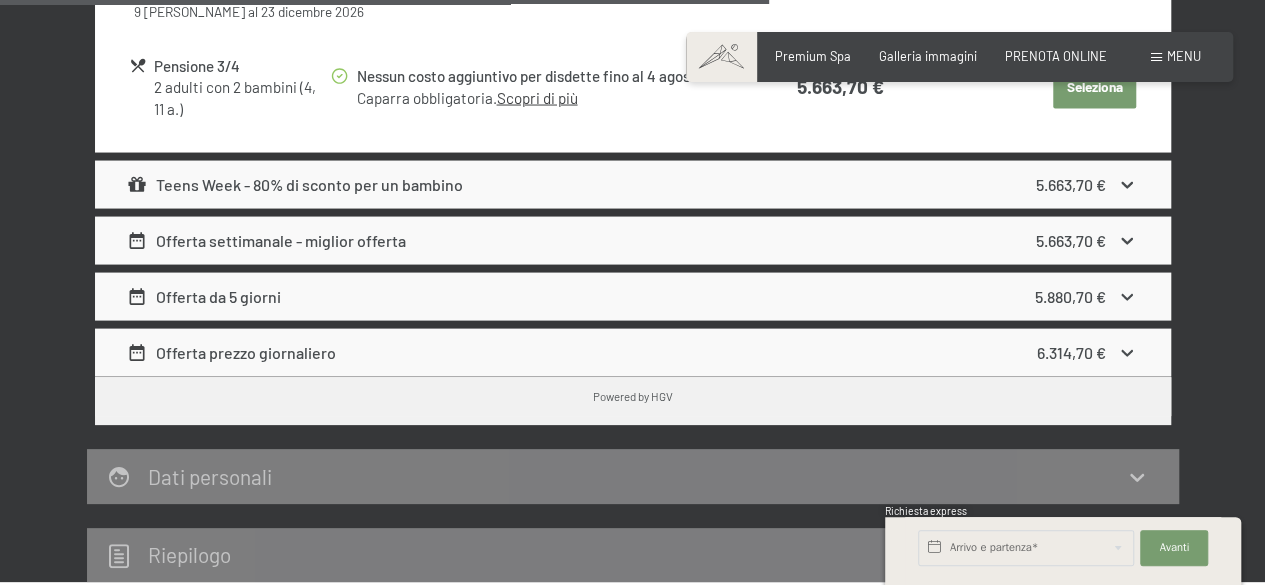 scroll, scrollTop: 1900, scrollLeft: 0, axis: vertical 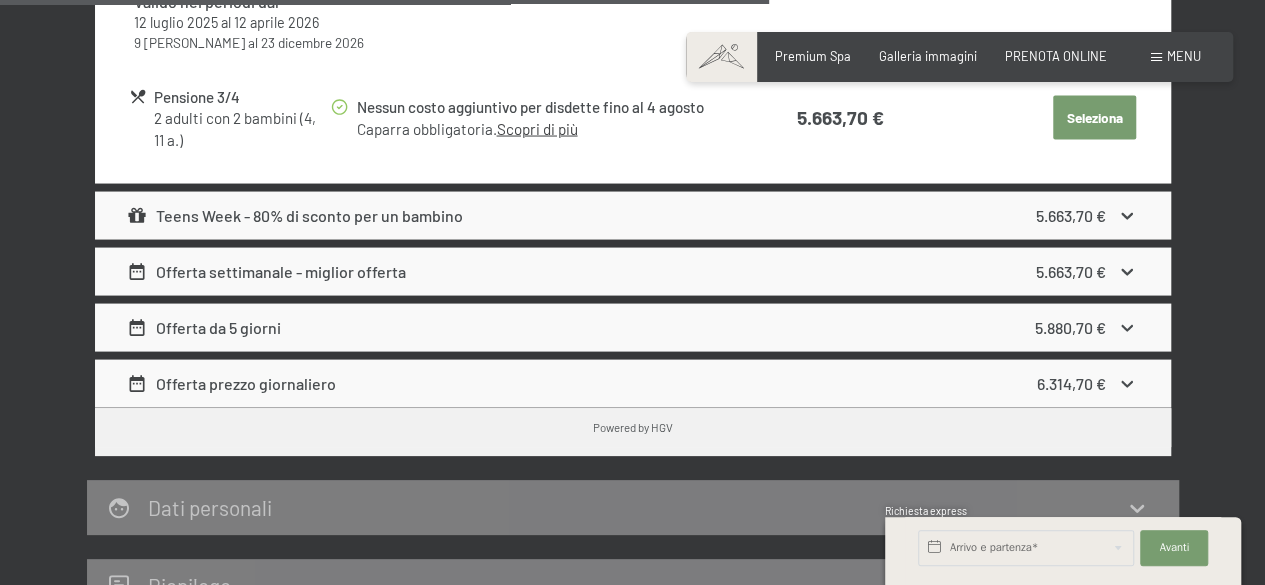 click 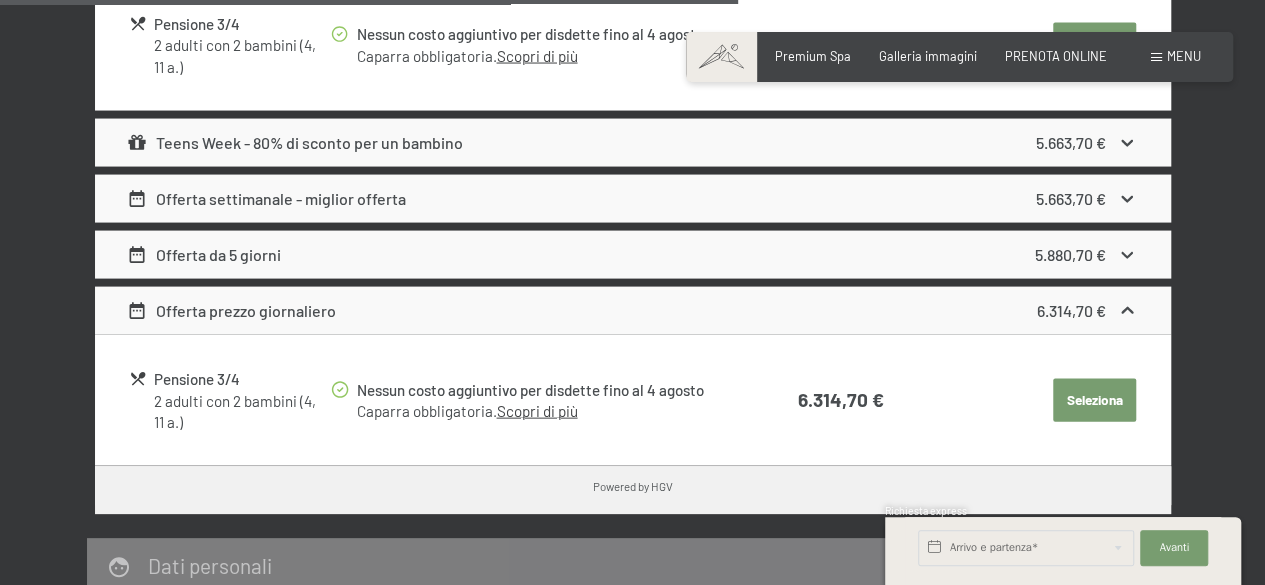 scroll, scrollTop: 2000, scrollLeft: 0, axis: vertical 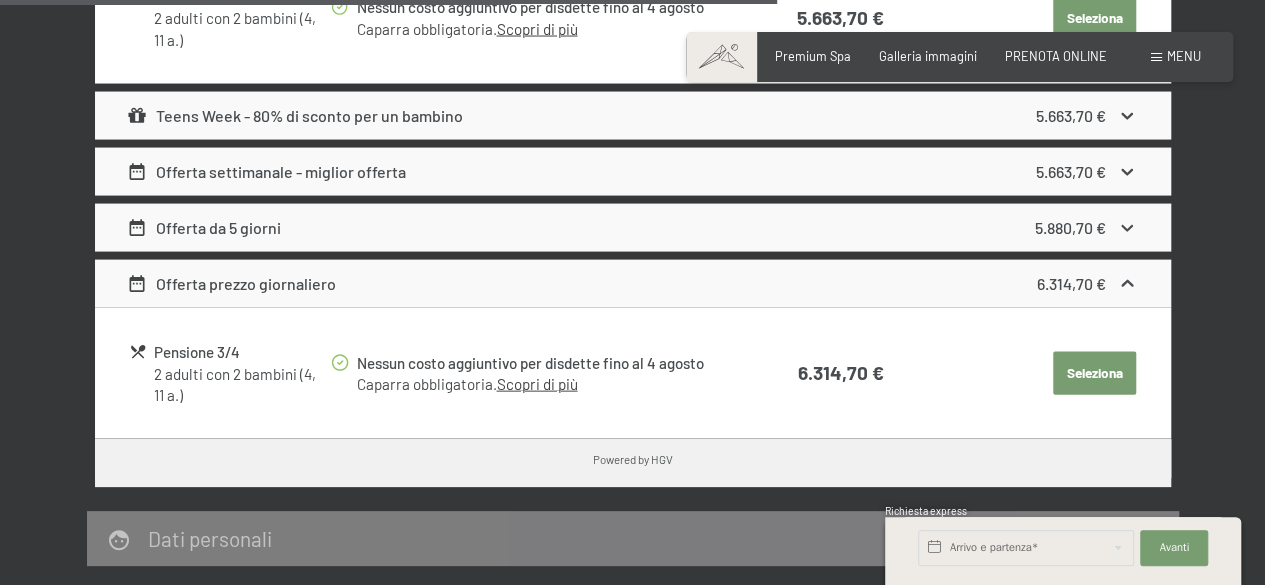 click 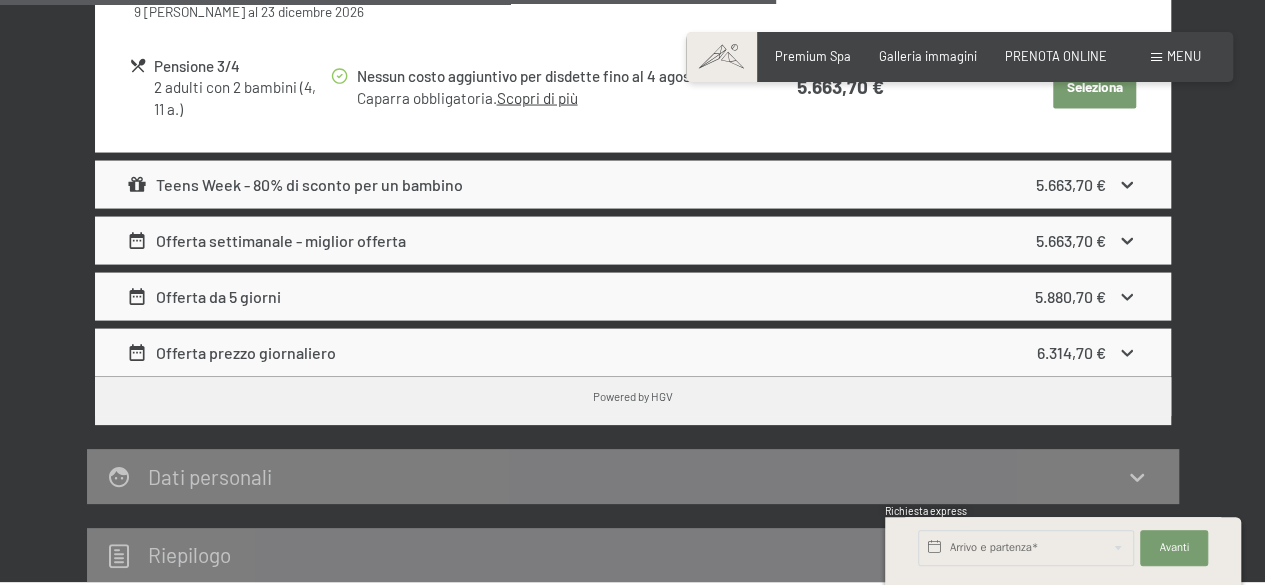 scroll, scrollTop: 1900, scrollLeft: 0, axis: vertical 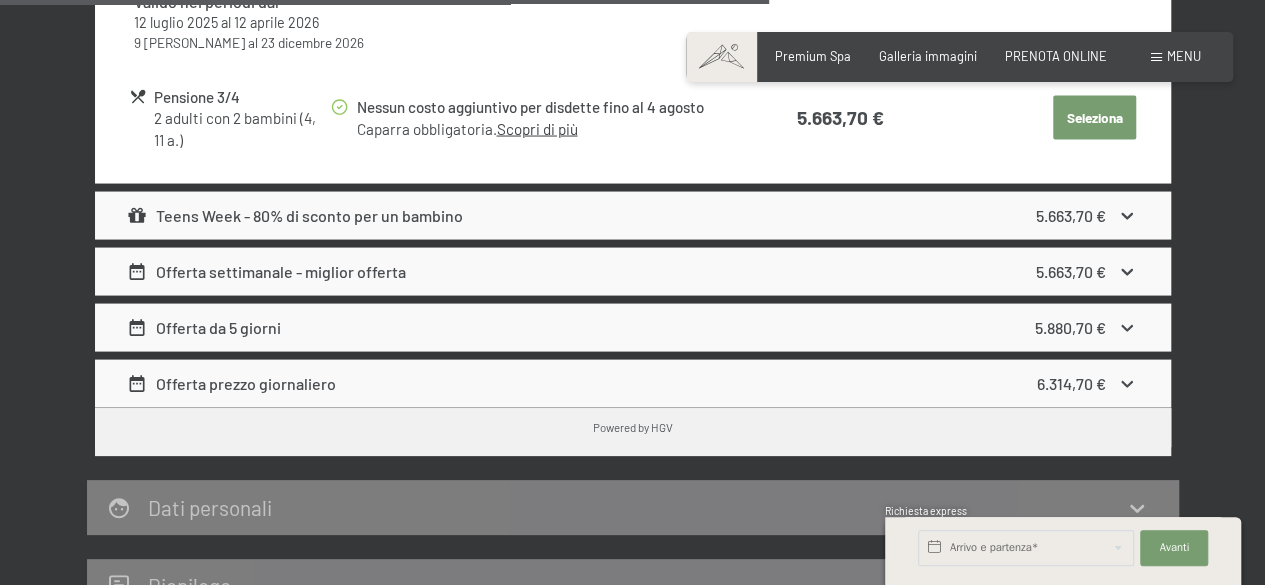 click on "Seleziona" at bounding box center (1094, 118) 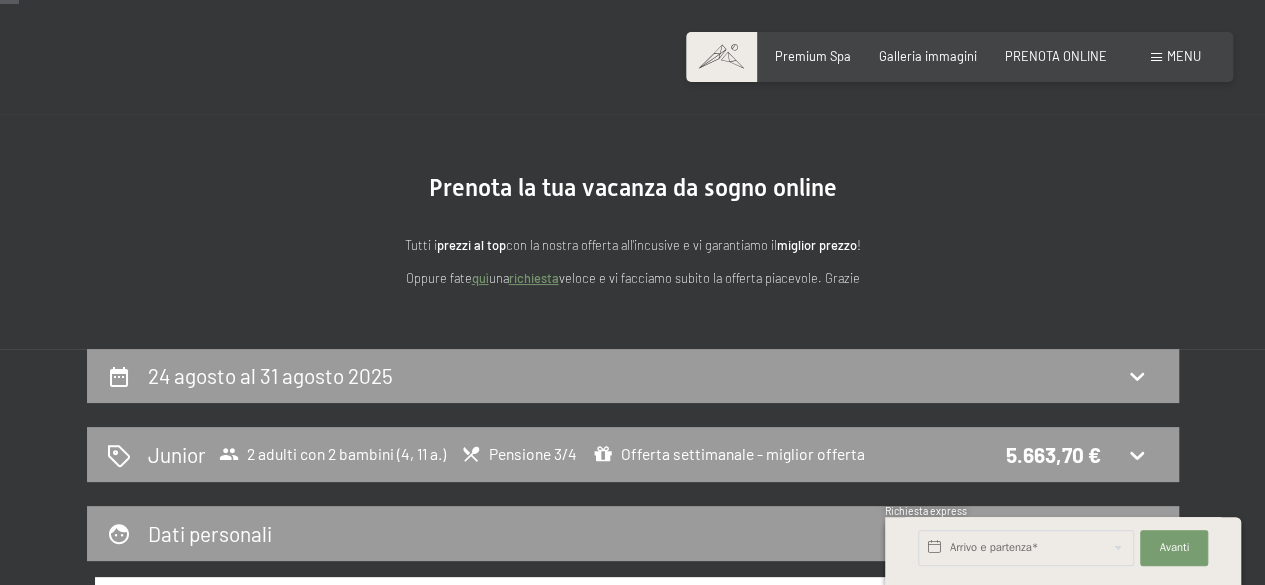 scroll, scrollTop: 0, scrollLeft: 0, axis: both 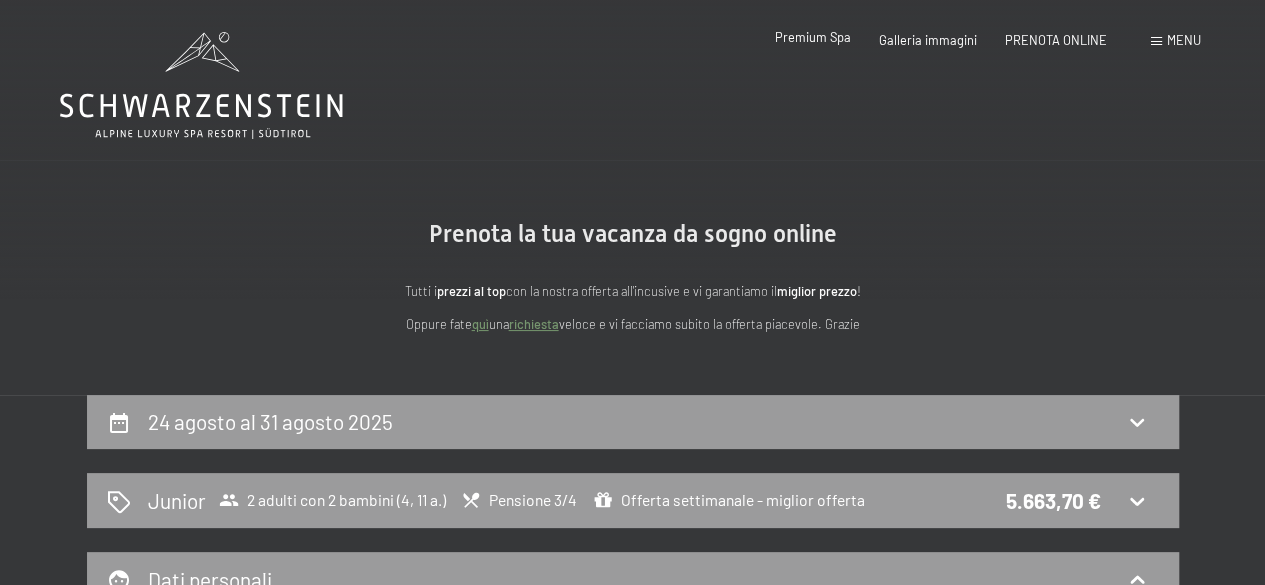 click on "Premium Spa" at bounding box center (813, 37) 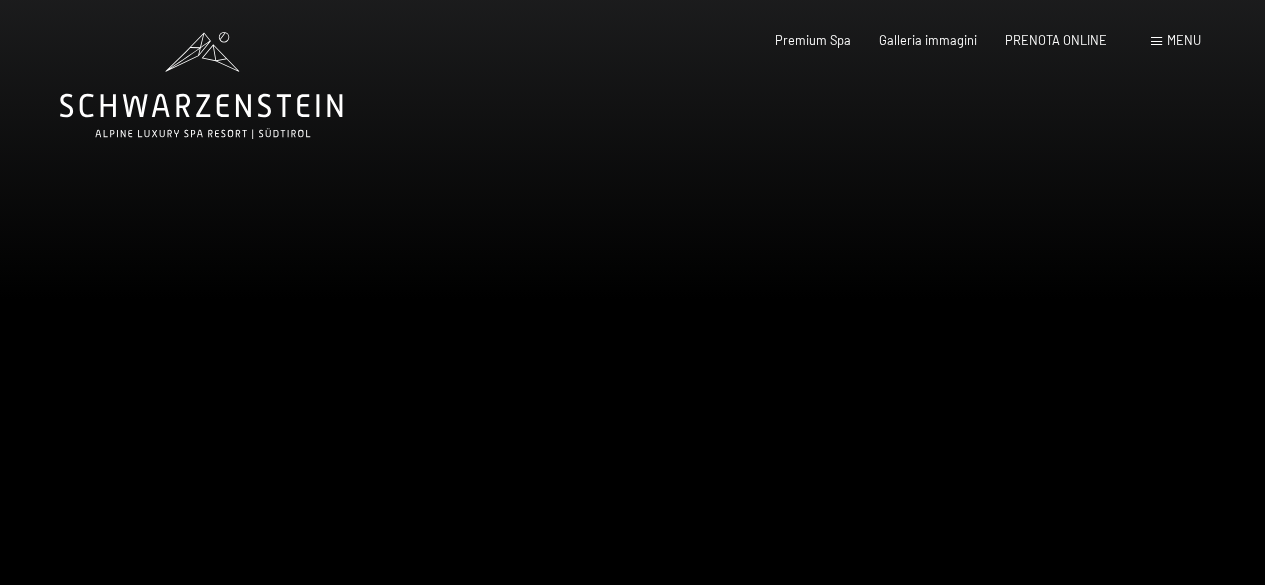scroll, scrollTop: 0, scrollLeft: 0, axis: both 